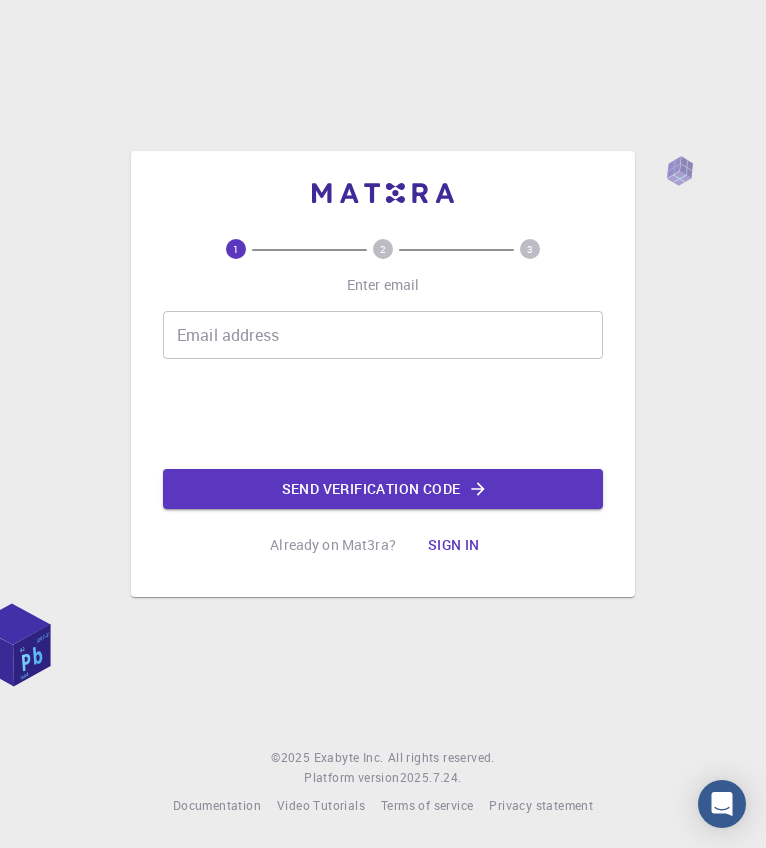 scroll, scrollTop: 0, scrollLeft: 0, axis: both 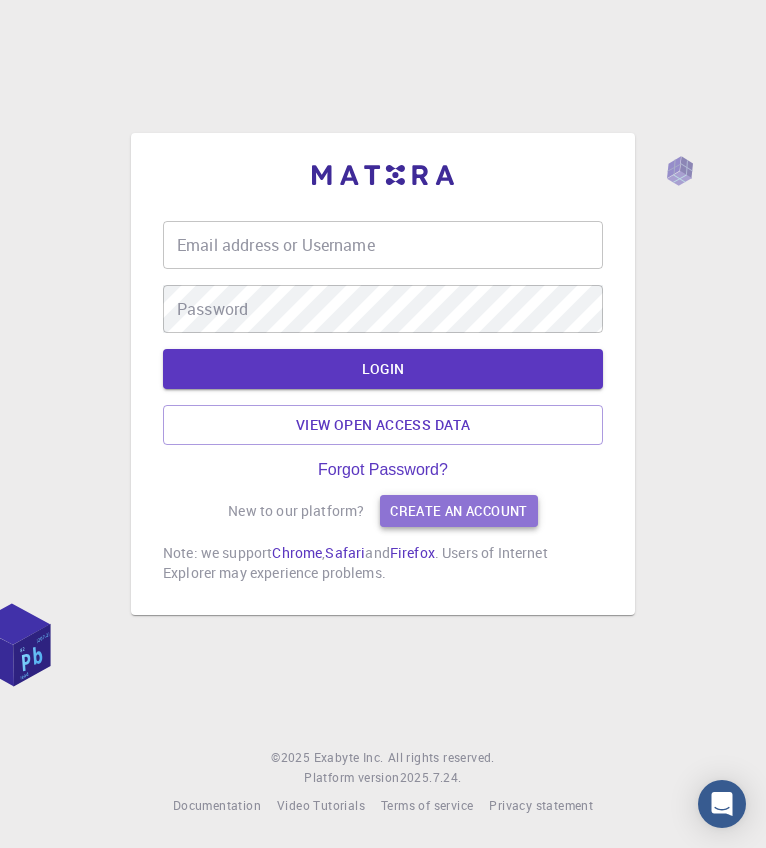 click on "Create an account" at bounding box center [458, 511] 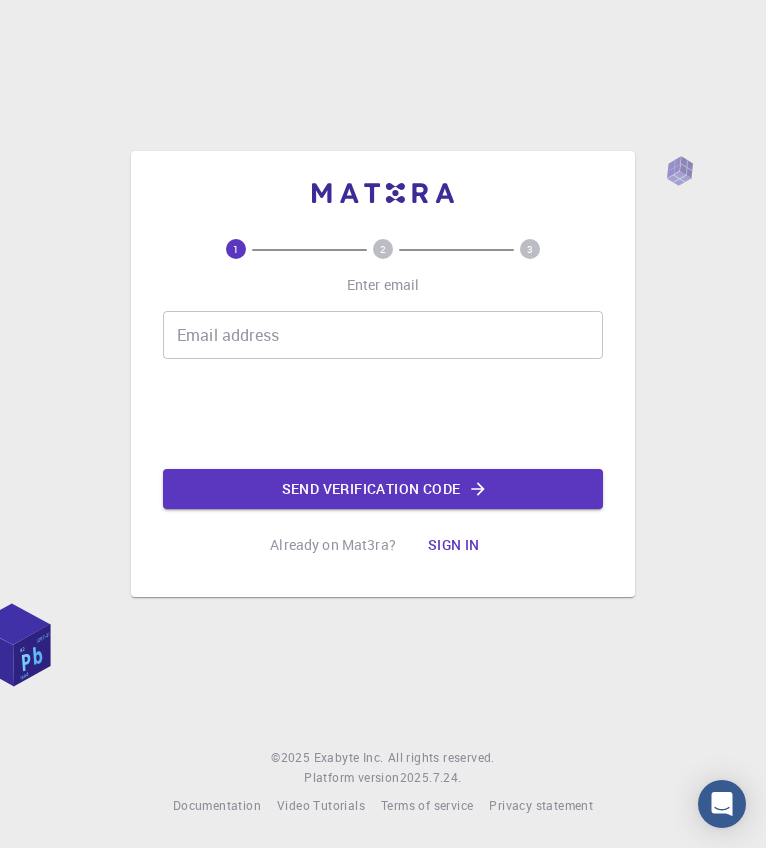 click on "Email address" at bounding box center (383, 335) 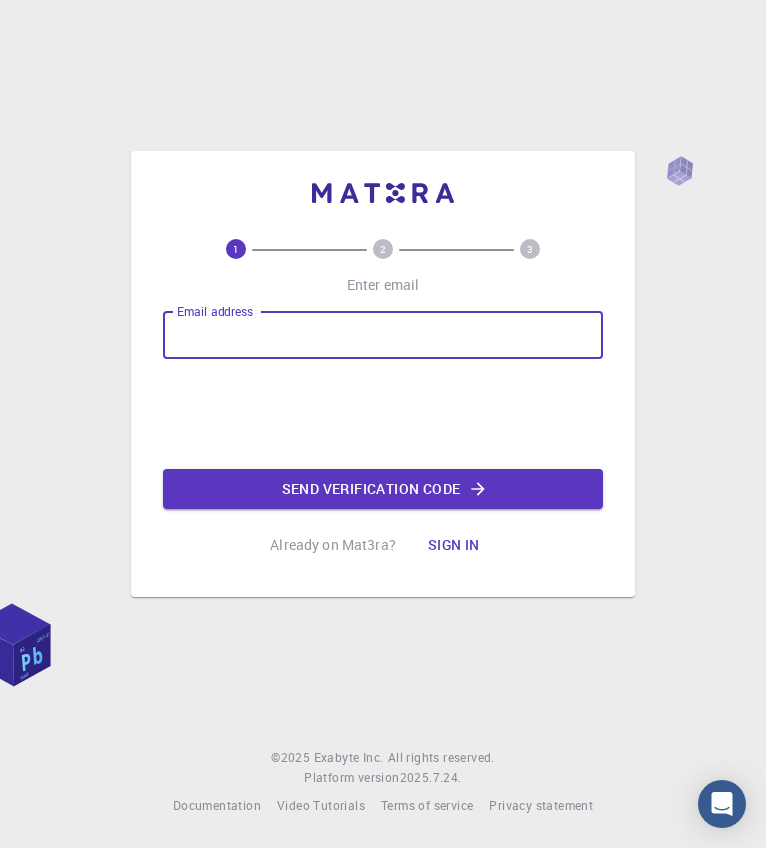 type on "[EMAIL]" 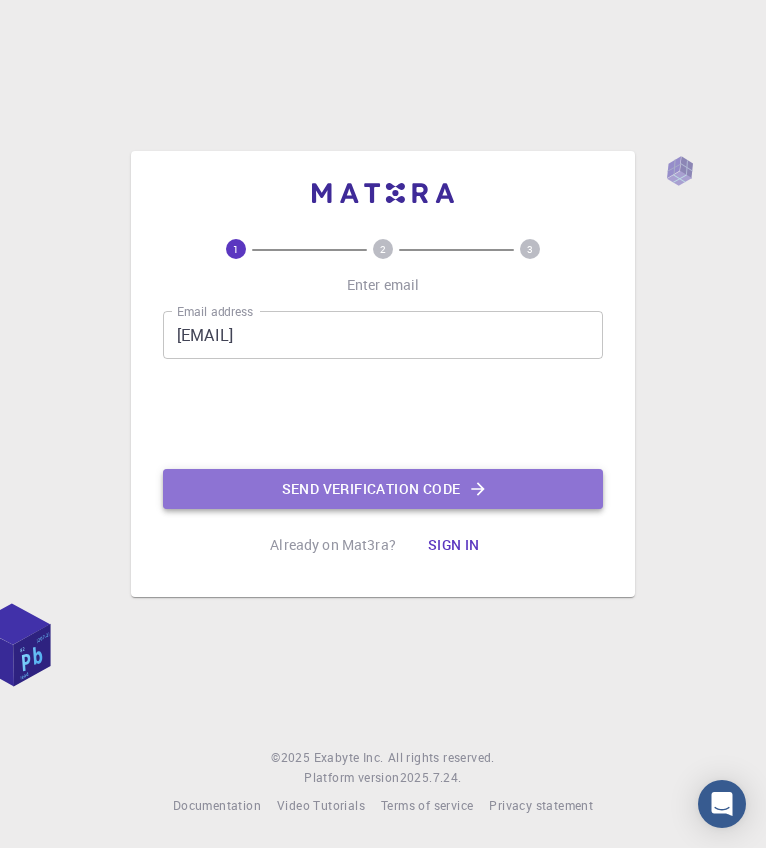 click on "Send verification code" 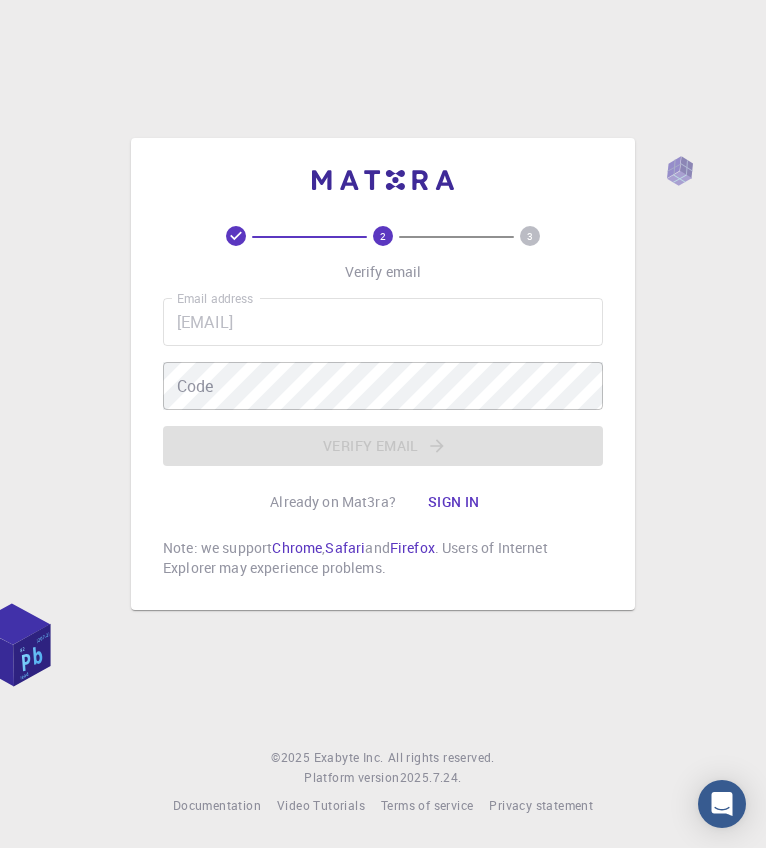 click on "2 3 Verify email Email address [EMAIL] Email address Code Code Verify email Already on Mat3ra? Sign in Note: we support  Chrome ,  Safari  and  Firefox .  Users of Internet Explorer may experience problems. ©  2025  Exabyte Inc.  All rights reserved. Platform version  2025.7.24 . Documentation Video Tutorials Terms of service Privacy statement" at bounding box center (383, 424) 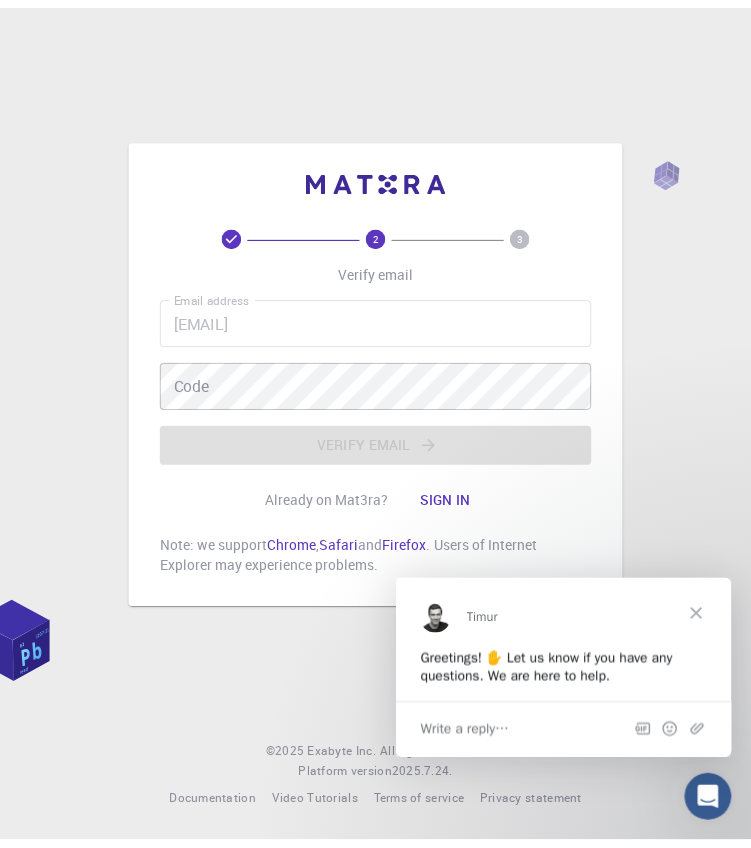 scroll, scrollTop: 0, scrollLeft: 0, axis: both 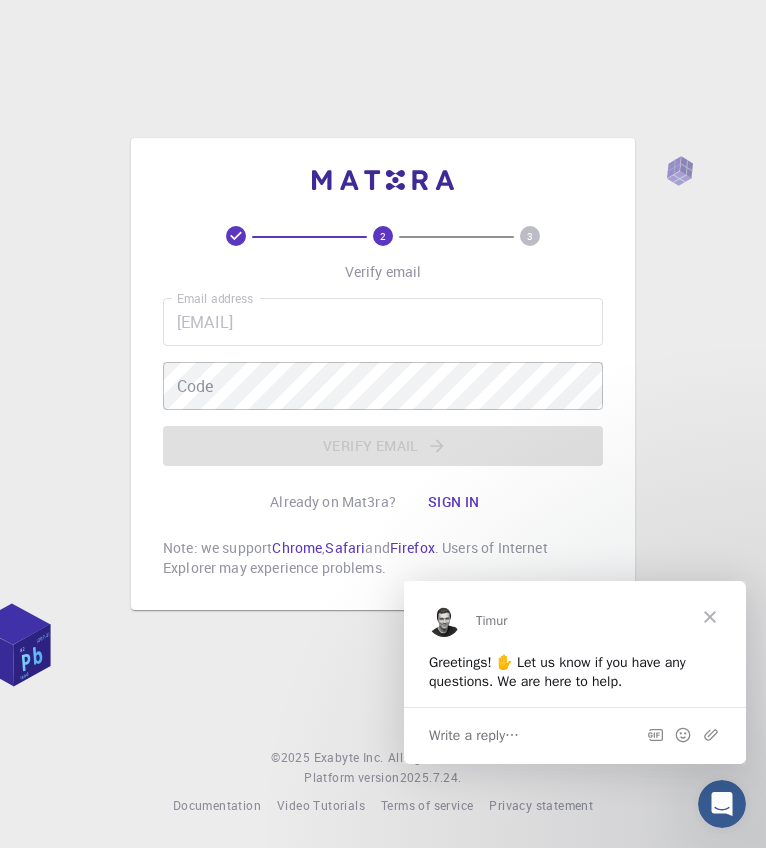 click on "2 3 Verify email Email address [EMAIL] Email address Code Code Verify email Already on Mat3ra? Sign in Note: we support  Chrome ,  Safari  and  Firefox .  Users of Internet Explorer may experience problems. ©  2025  Exabyte Inc.  All rights reserved. Platform version  2025.7.24 . Documentation Video Tutorials Terms of service Privacy statement" at bounding box center [383, 424] 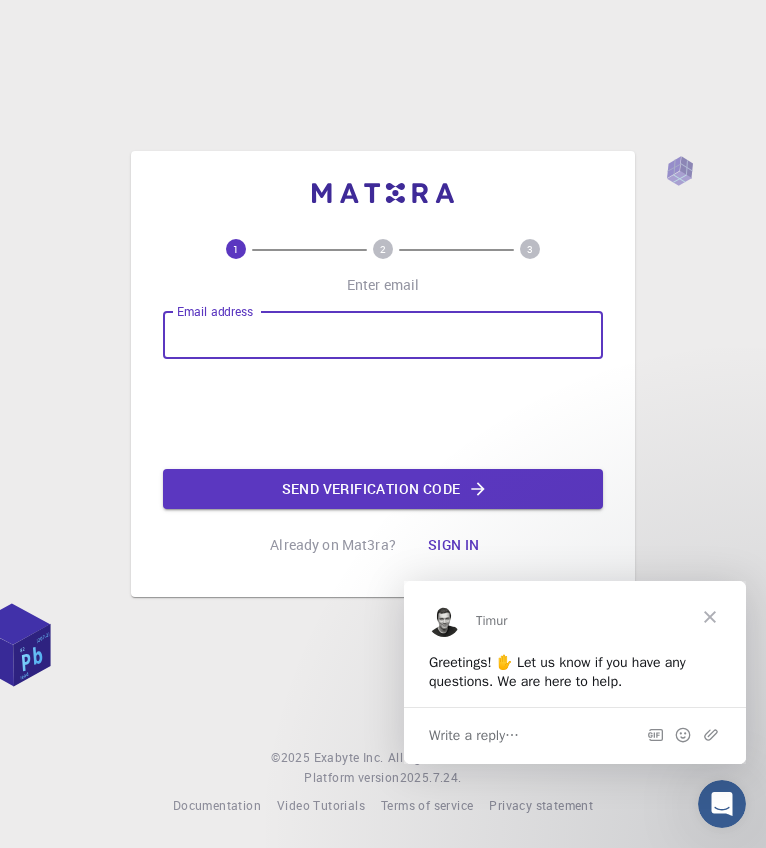 click on "Email address" at bounding box center (383, 335) 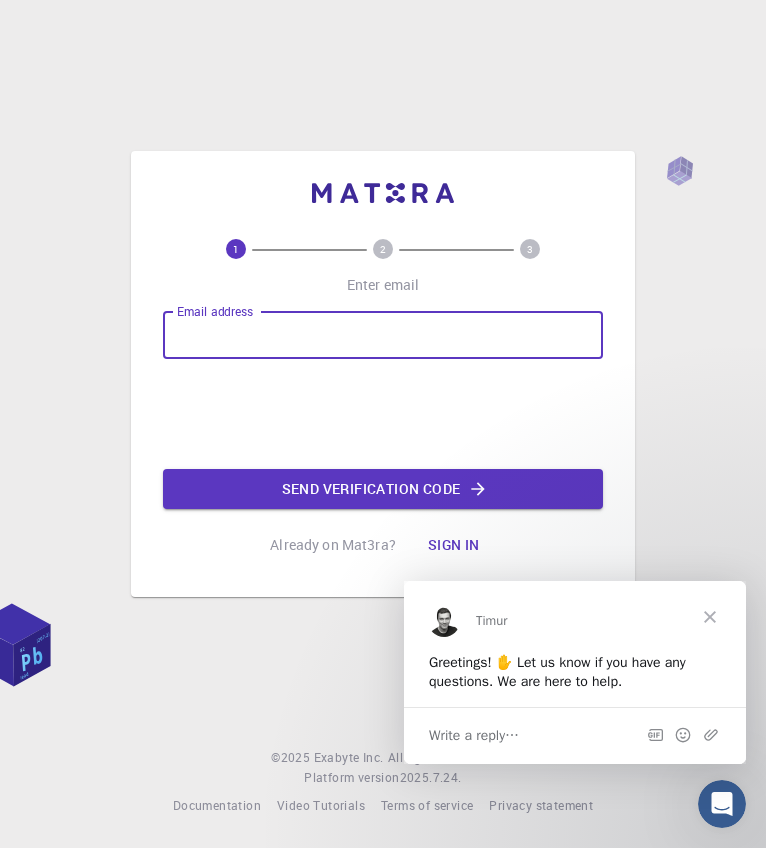 type on "[EMAIL]" 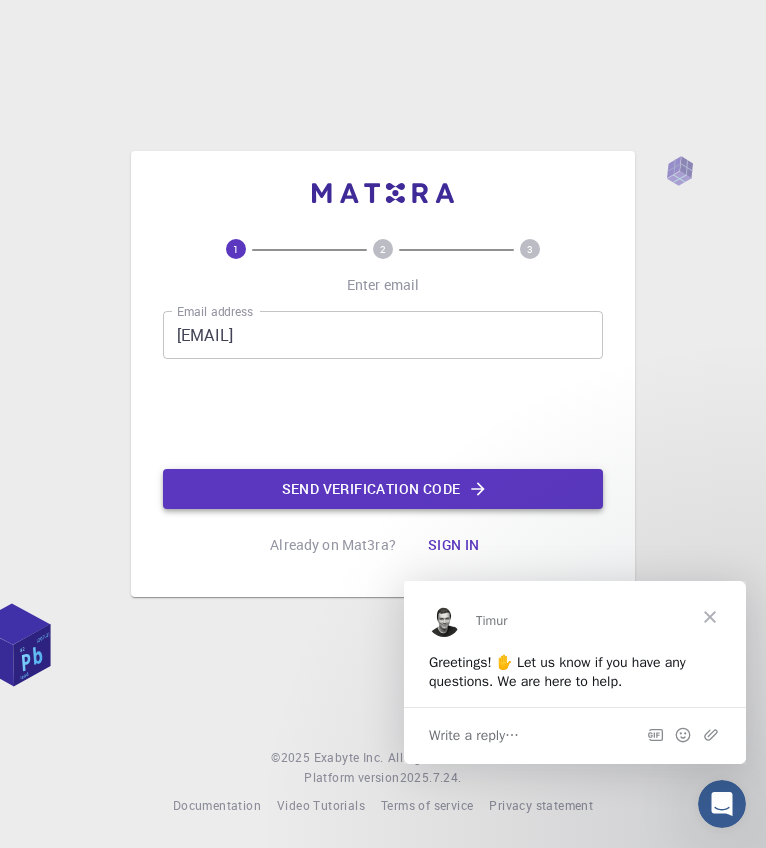 click on "Send verification code" 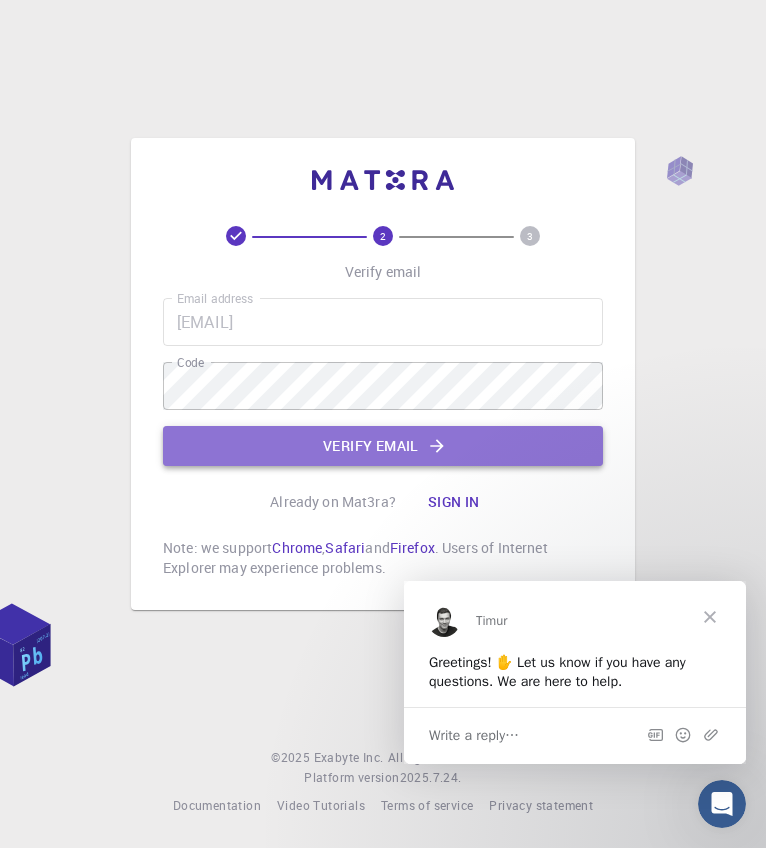 click on "Verify email" 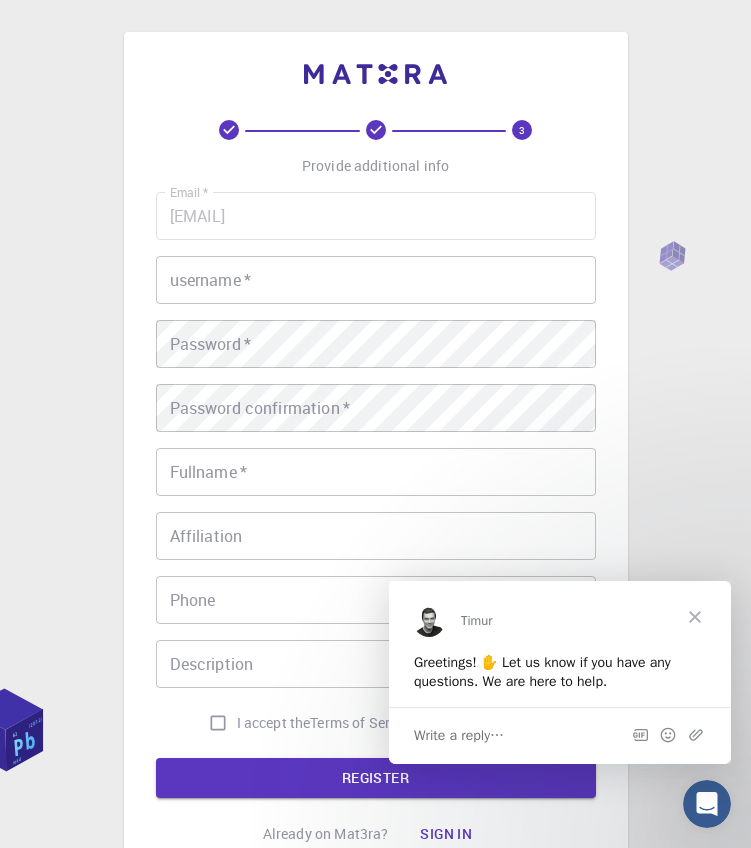 click on "username   *" at bounding box center (376, 280) 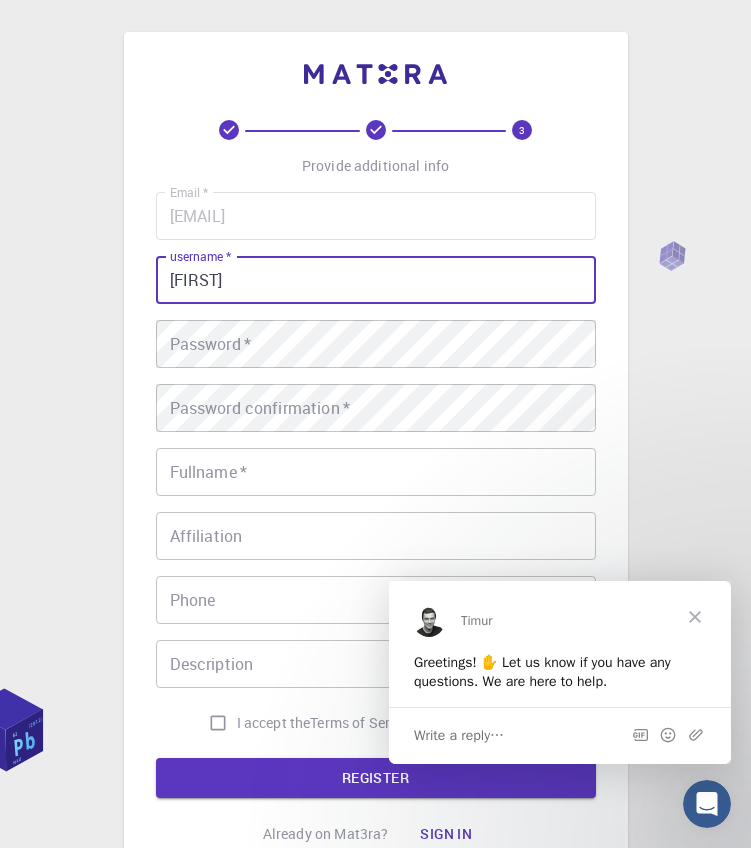 type on "[FIRST]" 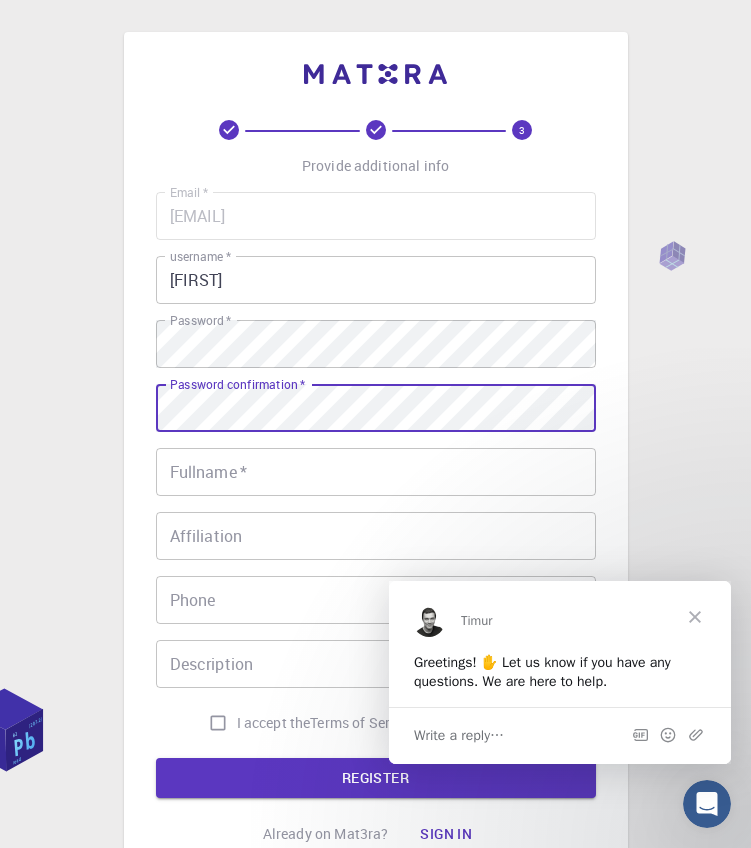 click on "Fullname   *" at bounding box center (376, 472) 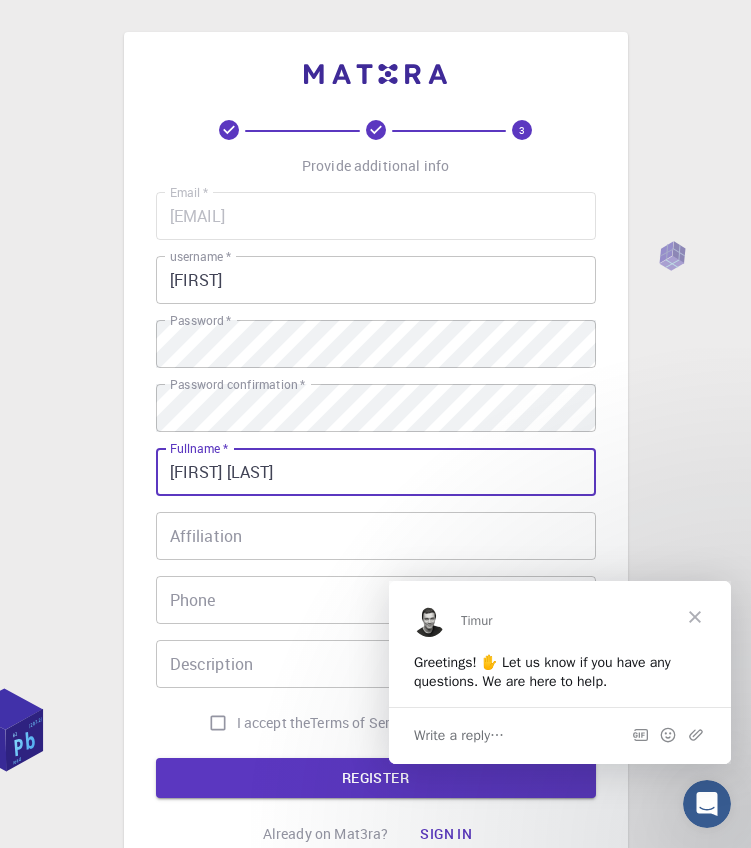 type on "[FIRST] [LAST]" 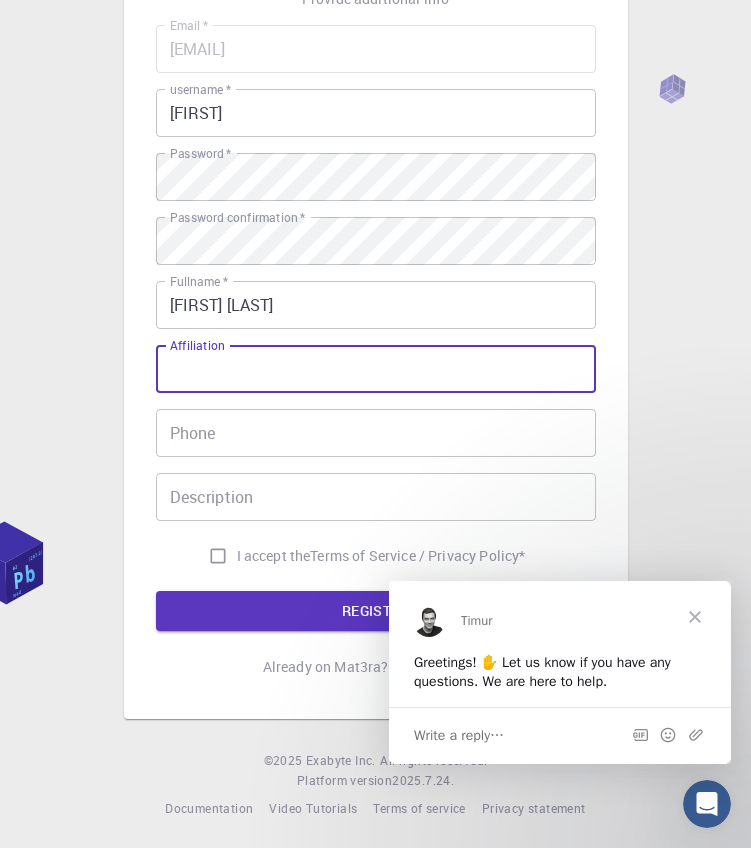scroll, scrollTop: 170, scrollLeft: 0, axis: vertical 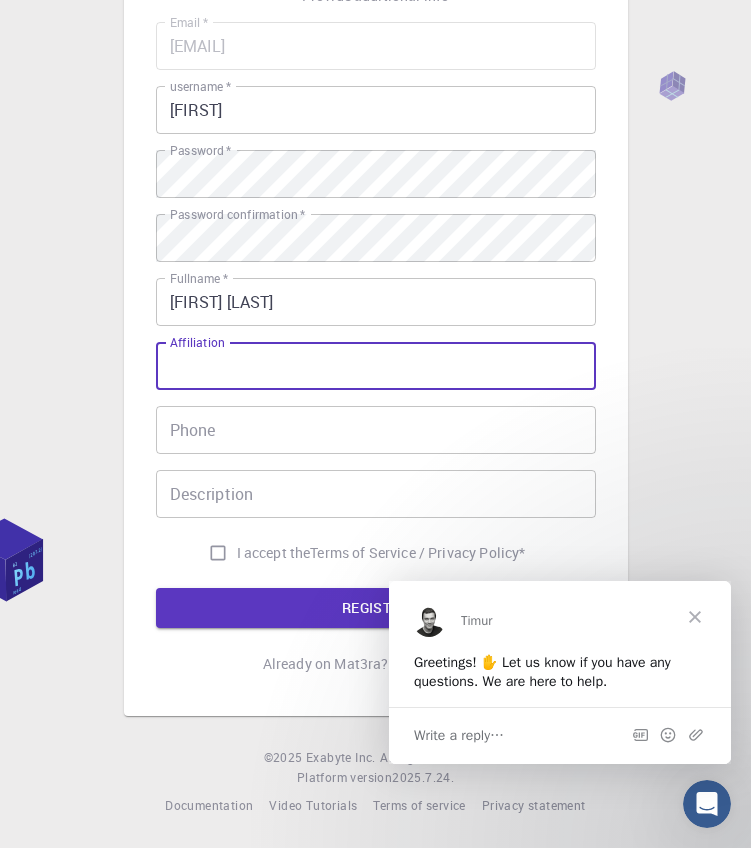 click on "I accept the  Terms of Service / Privacy Policy  *" at bounding box center [218, 553] 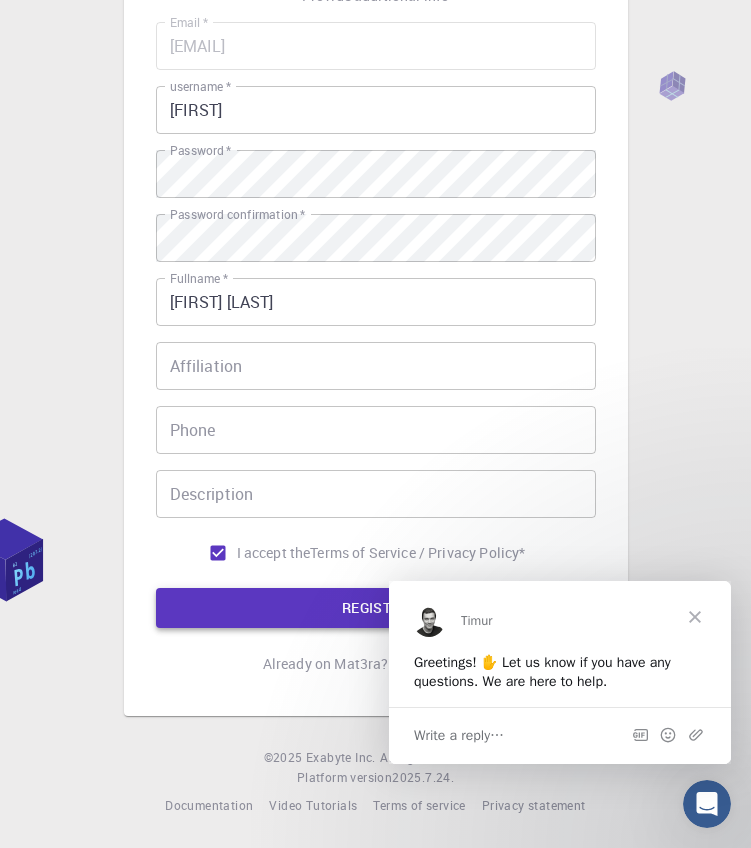 click on "REGISTER" at bounding box center [376, 608] 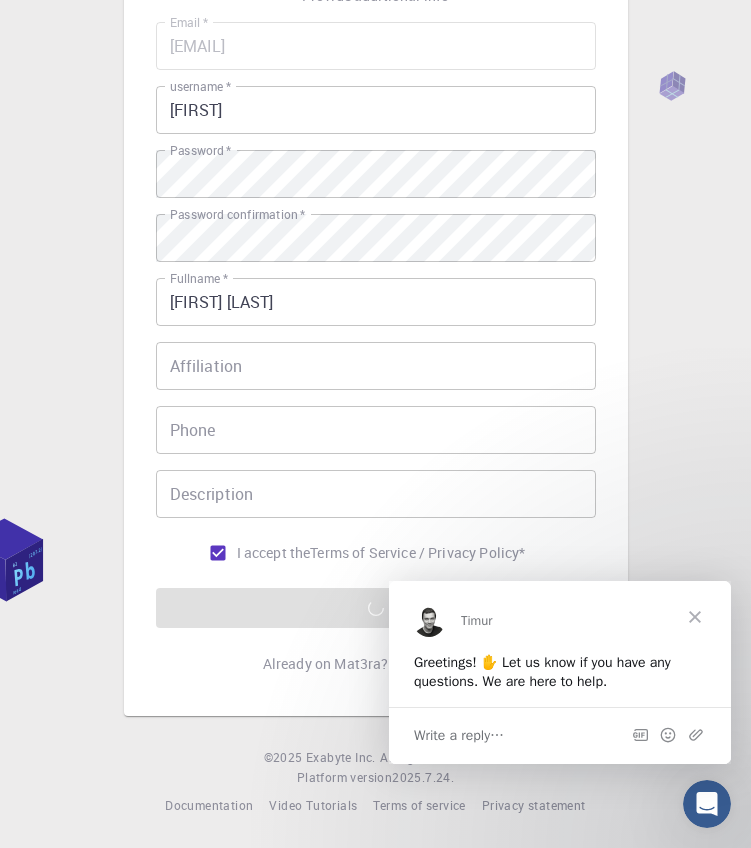 click at bounding box center (695, 616) 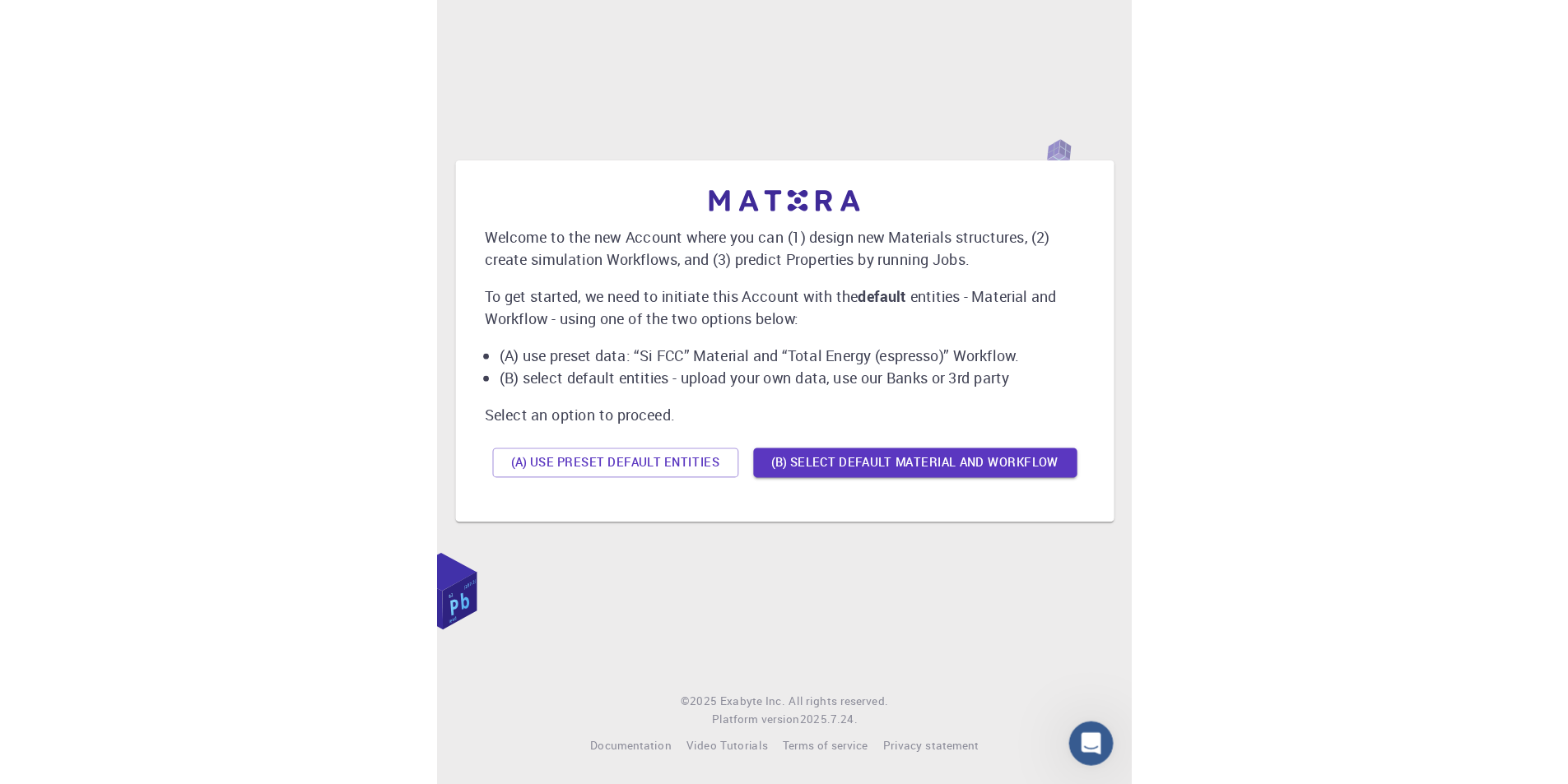scroll, scrollTop: 0, scrollLeft: 0, axis: both 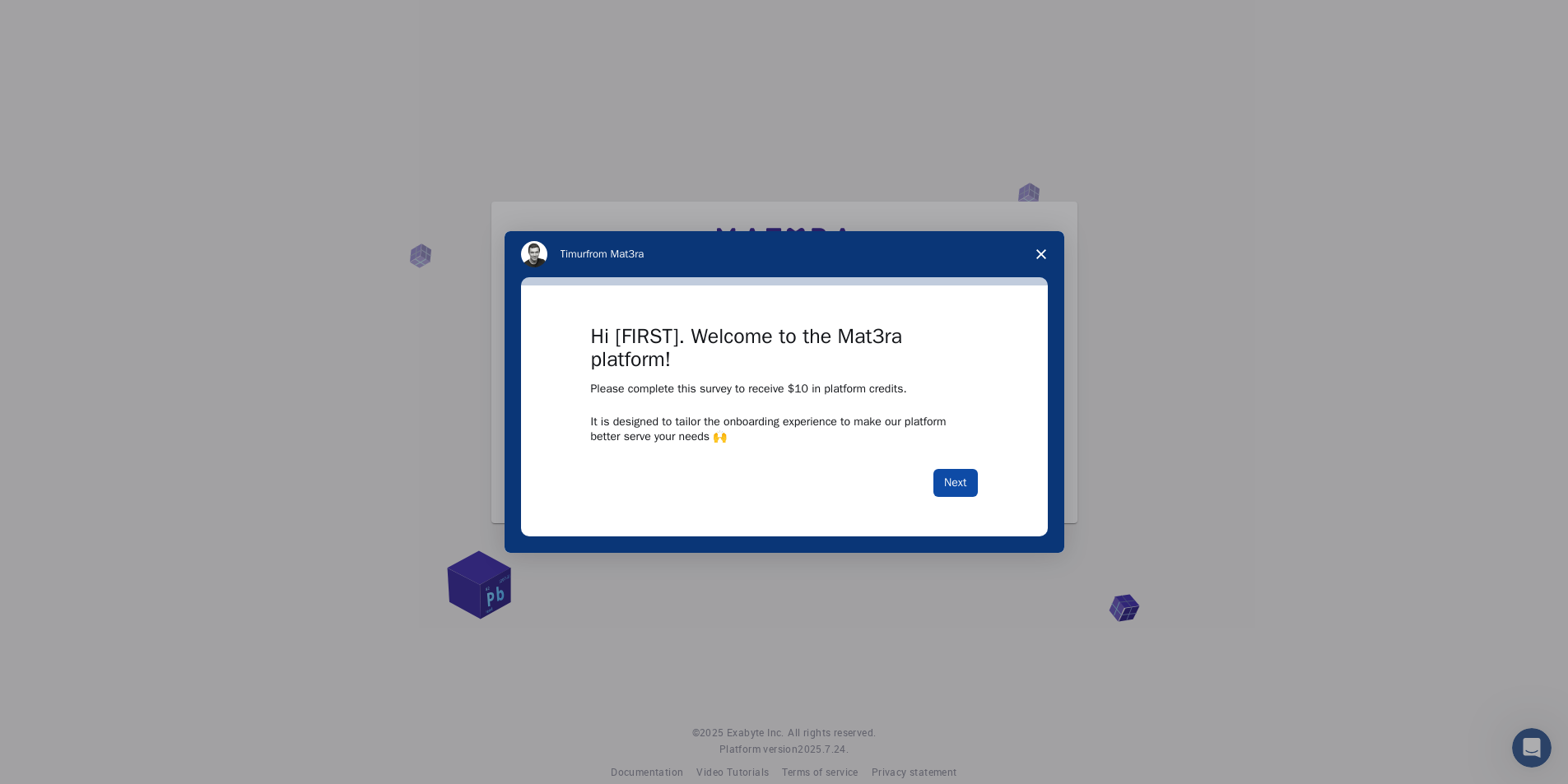 click on "Next" at bounding box center [955, 483] 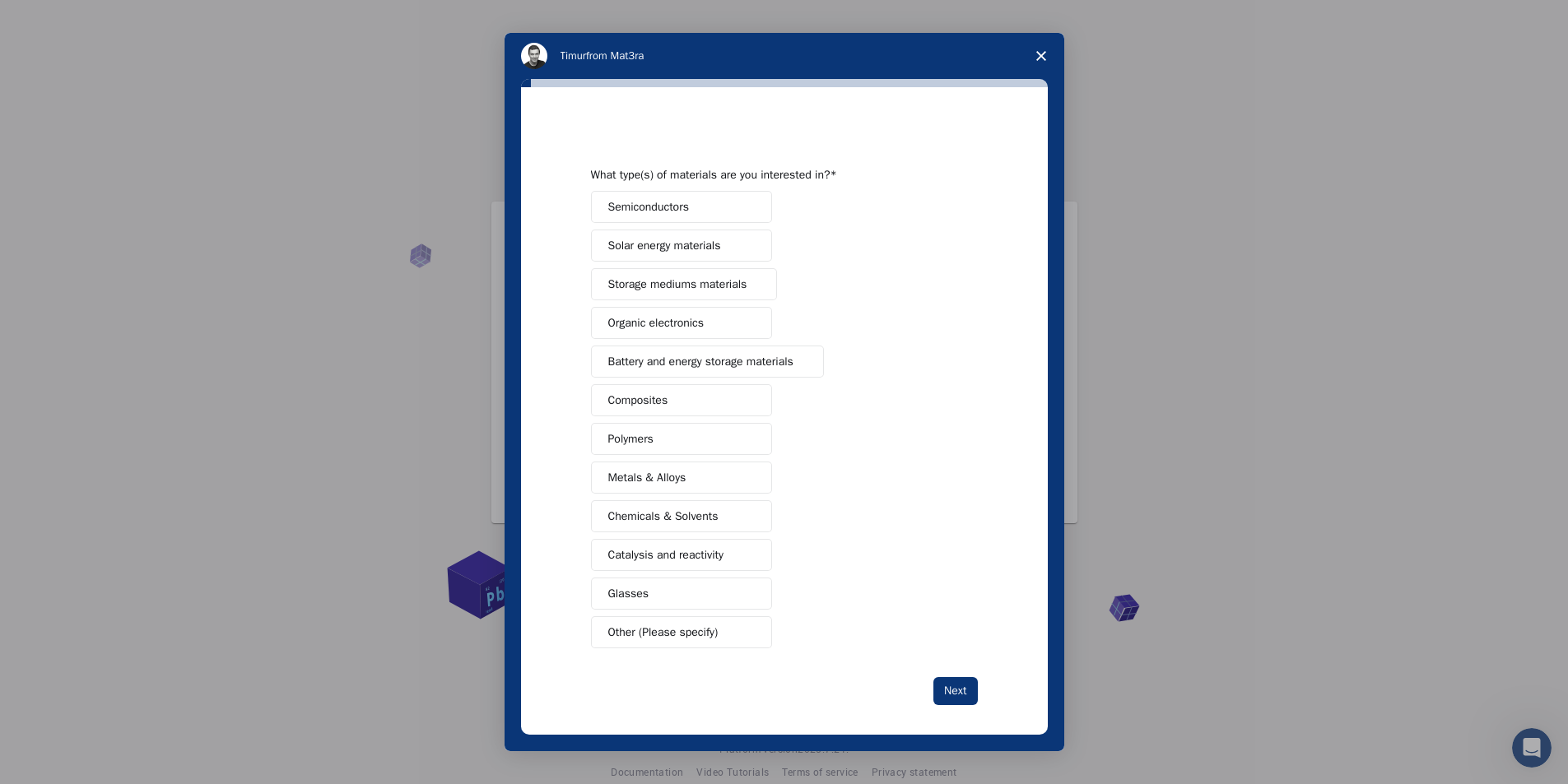 scroll, scrollTop: 10, scrollLeft: 0, axis: vertical 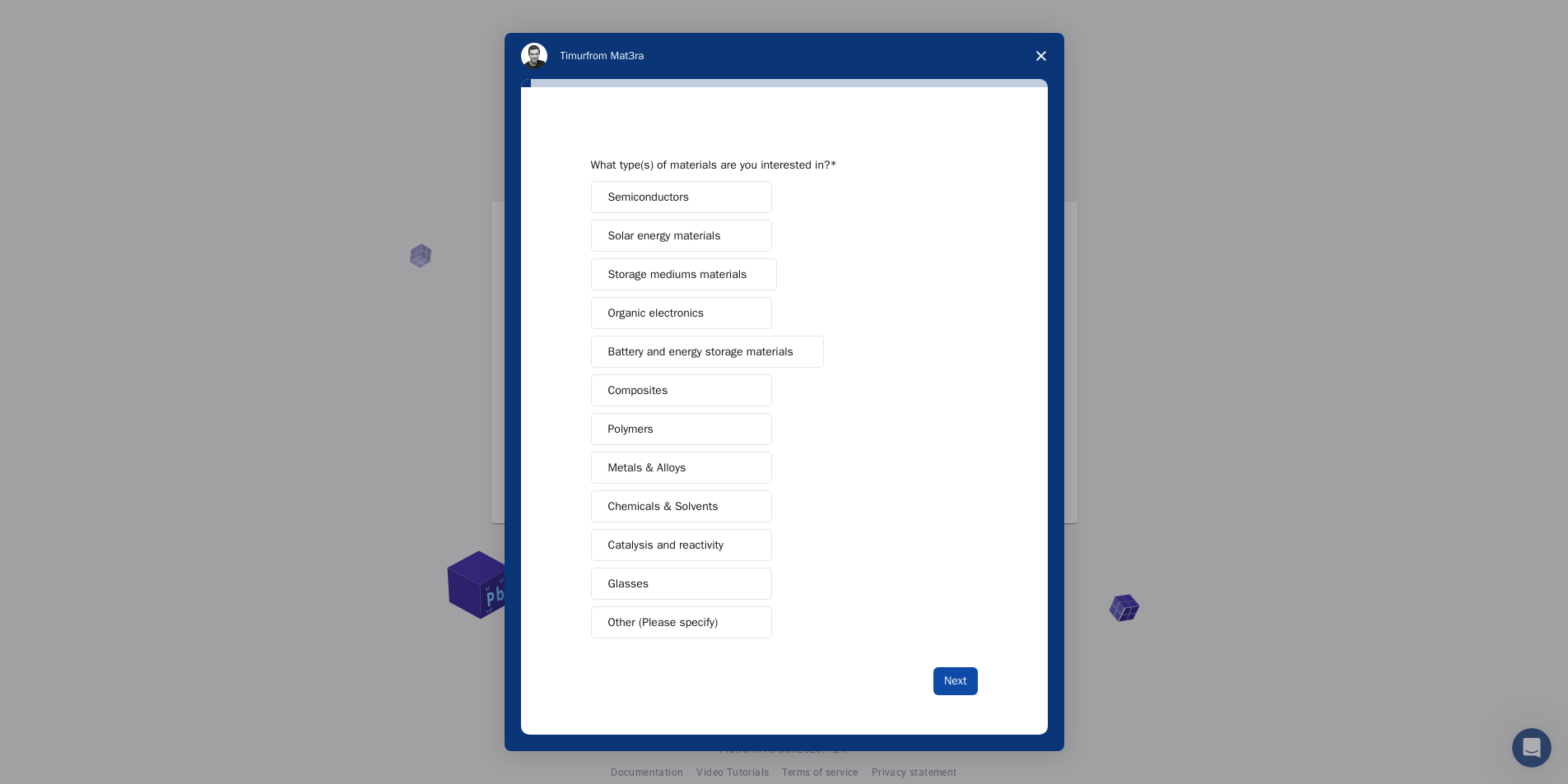 click on "Next" at bounding box center (955, 681) 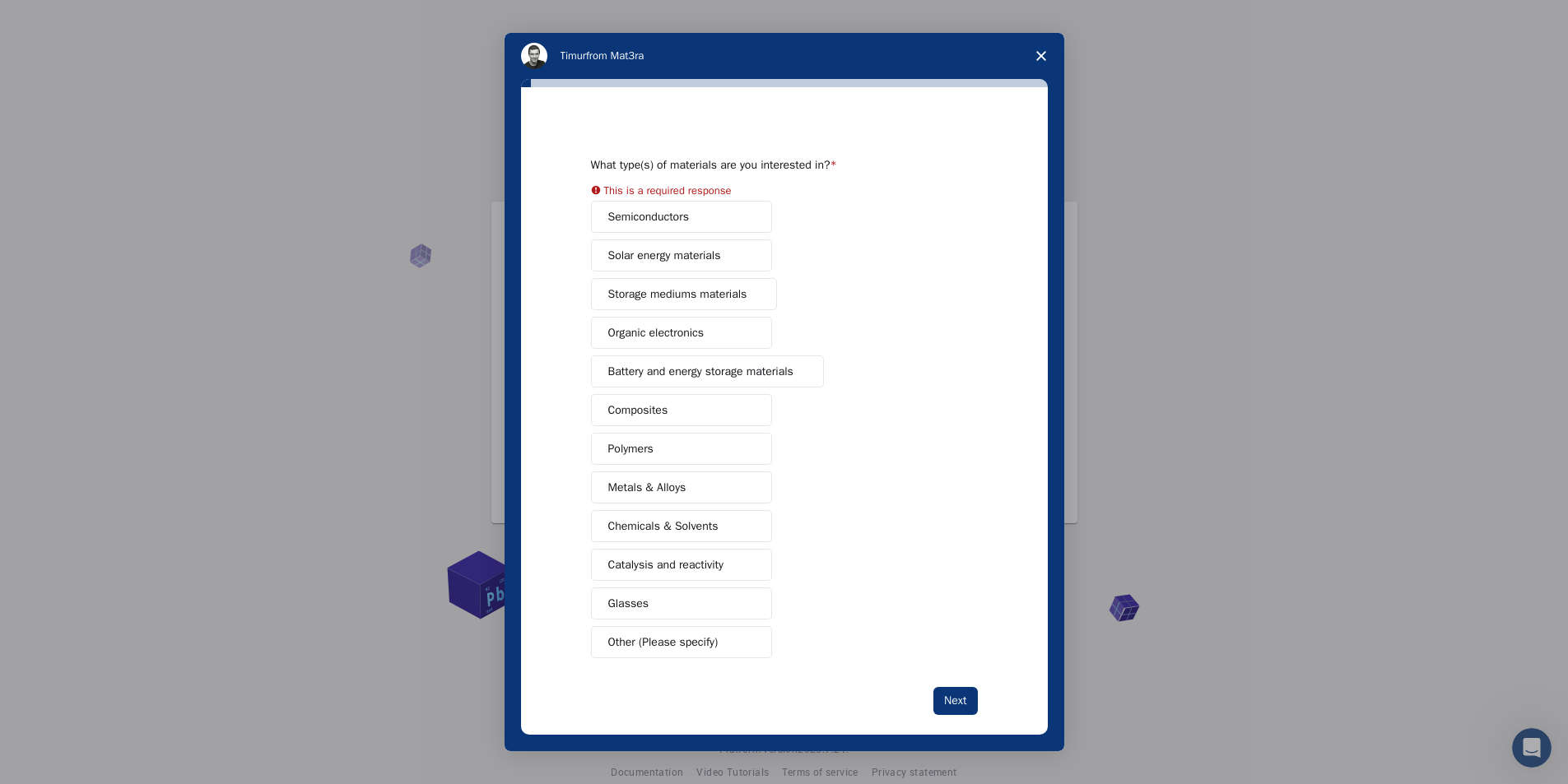 click on "What type(s) of materials are you interested in? This is a required response Semiconductors Solar energy materials Storage mediums materials Organic electronics Battery and energy storage materials Composites Polymers Metals & Alloys Chemicals & Solvents Catalysis and reactivity Glasses Other (Please specify) Next" at bounding box center [784, 415] 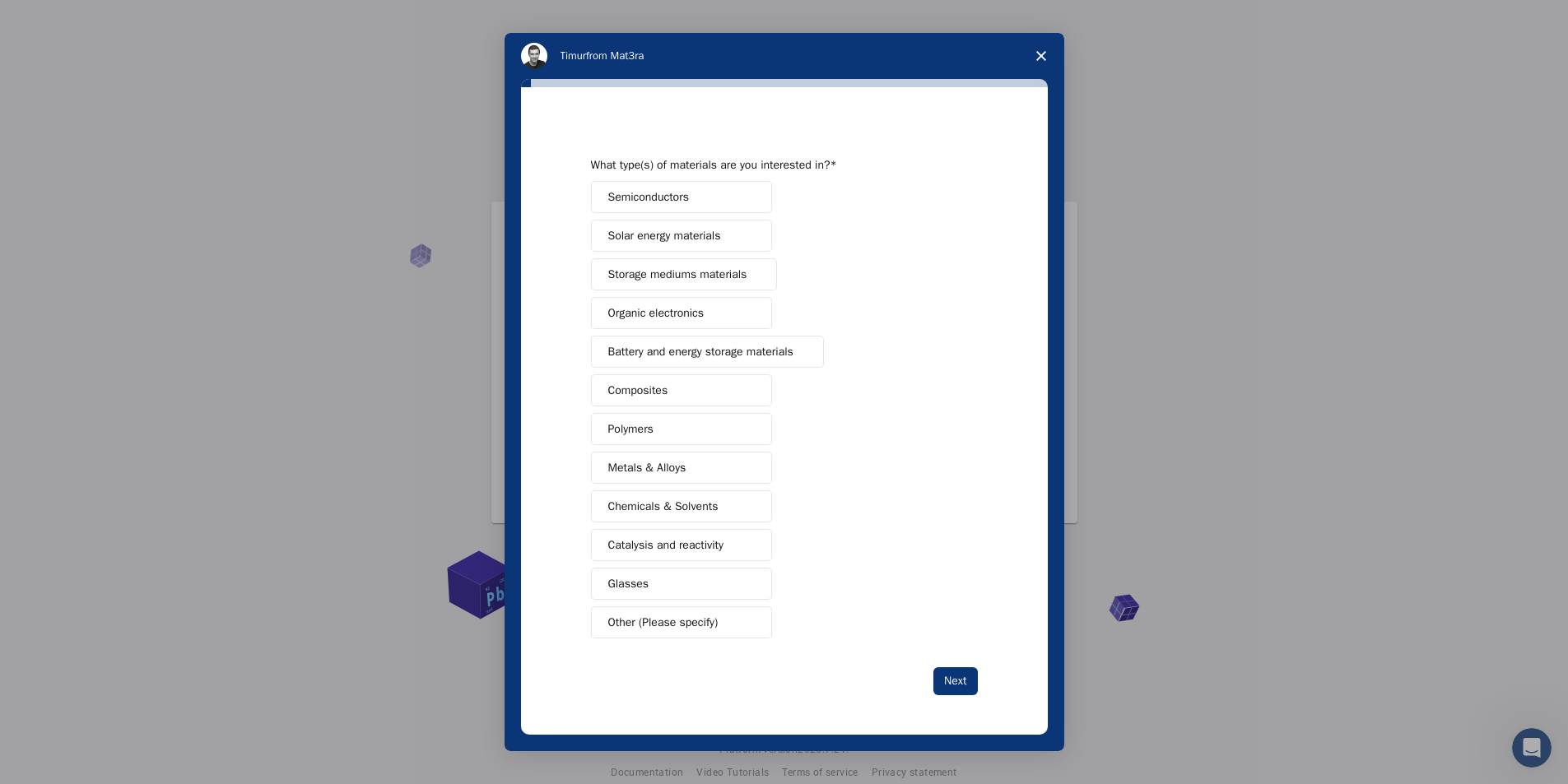 click on "Semiconductors" at bounding box center (682, 197) 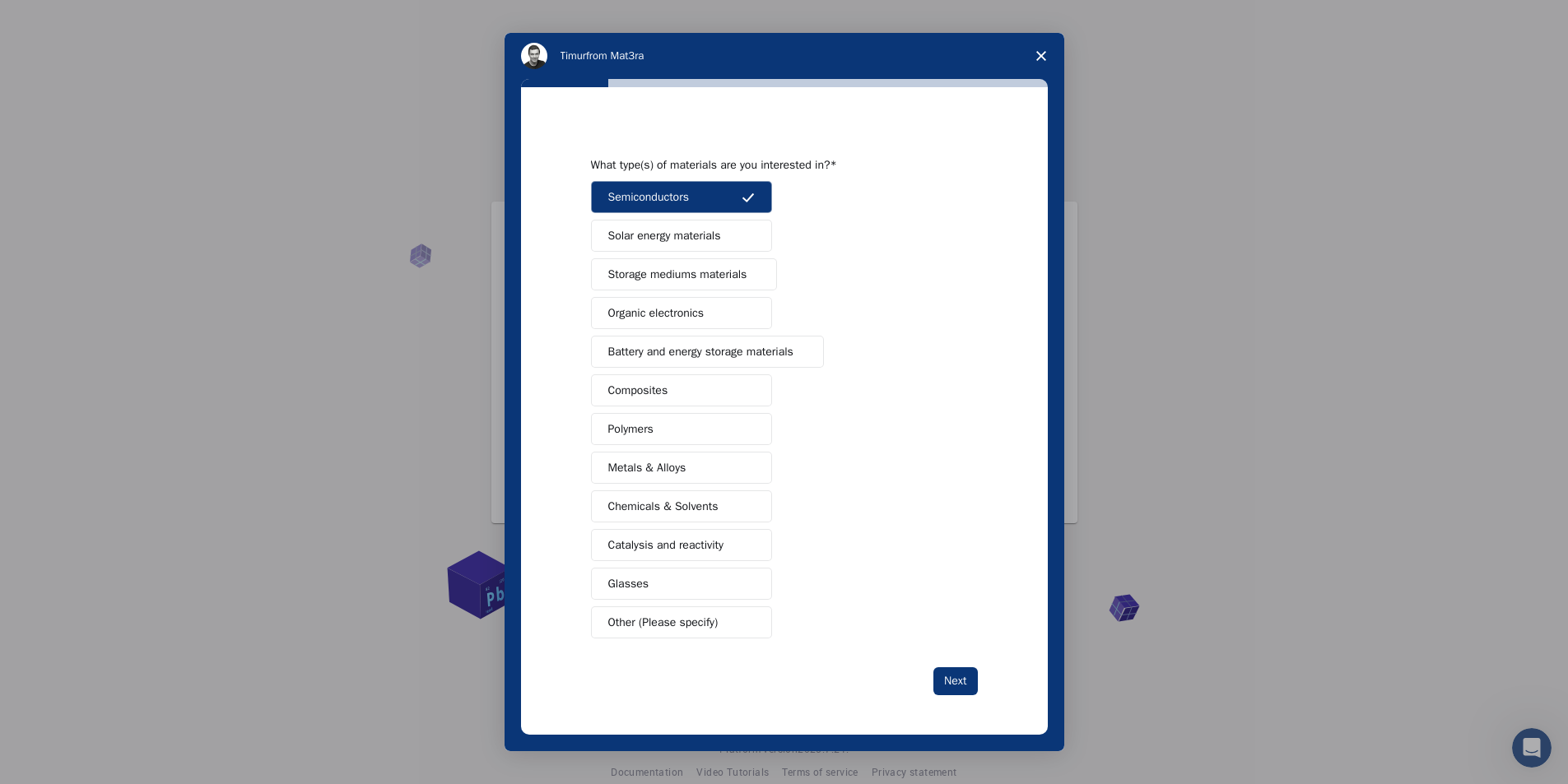 click on "Solar energy materials" at bounding box center [664, 235] 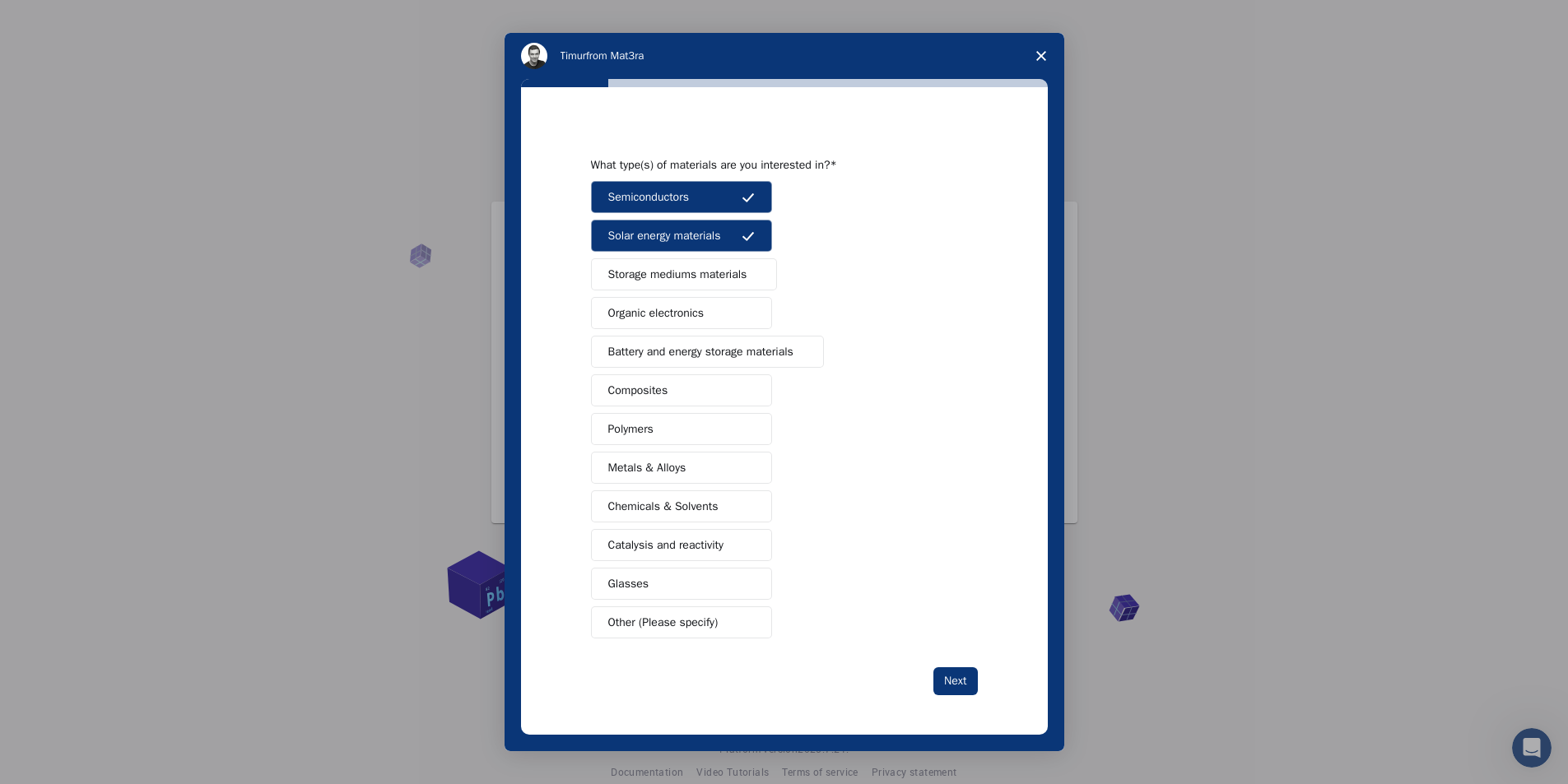 drag, startPoint x: 710, startPoint y: 266, endPoint x: 714, endPoint y: 308, distance: 42.190046 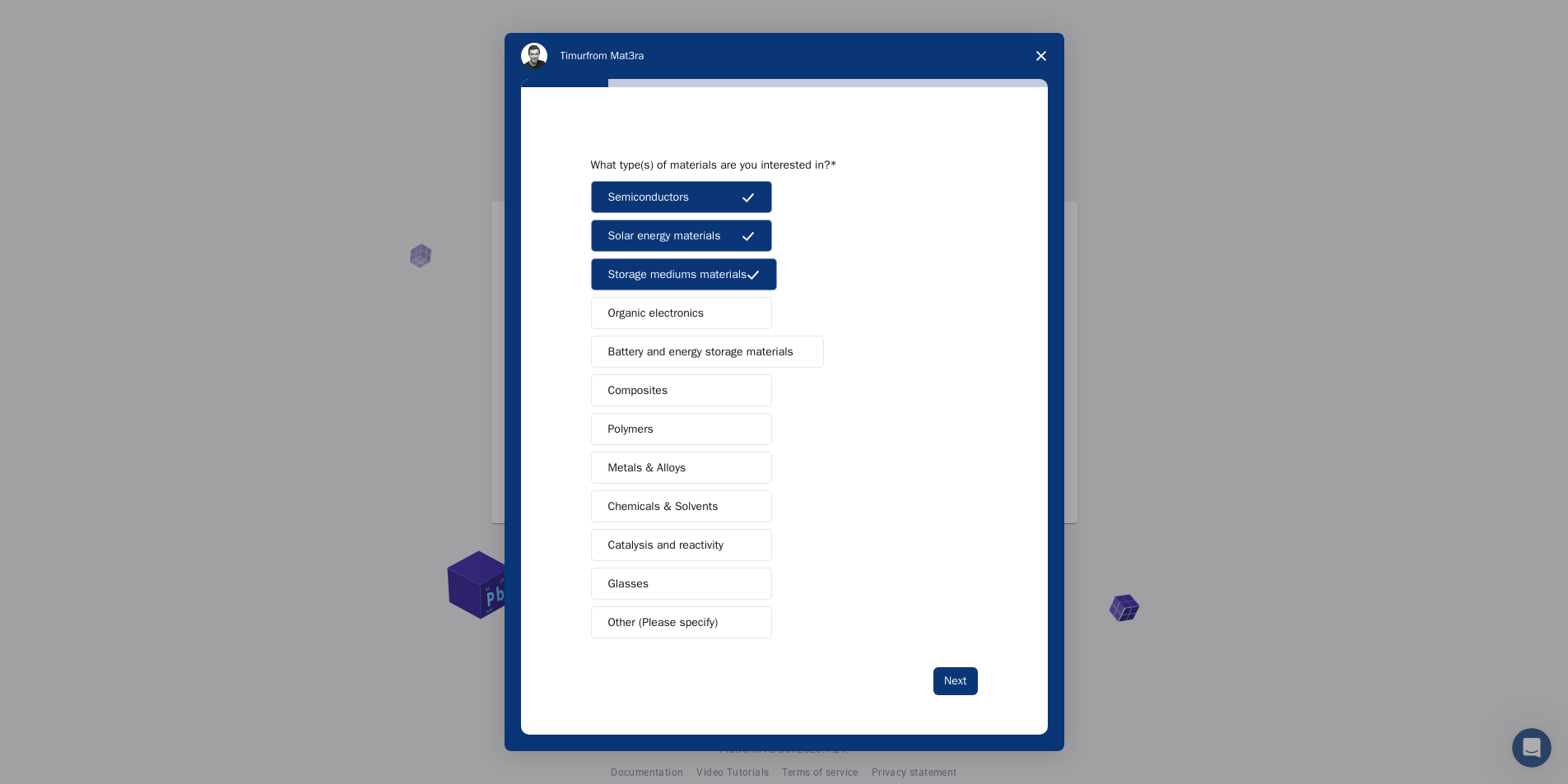 drag, startPoint x: 717, startPoint y: 313, endPoint x: 717, endPoint y: 324, distance: 11 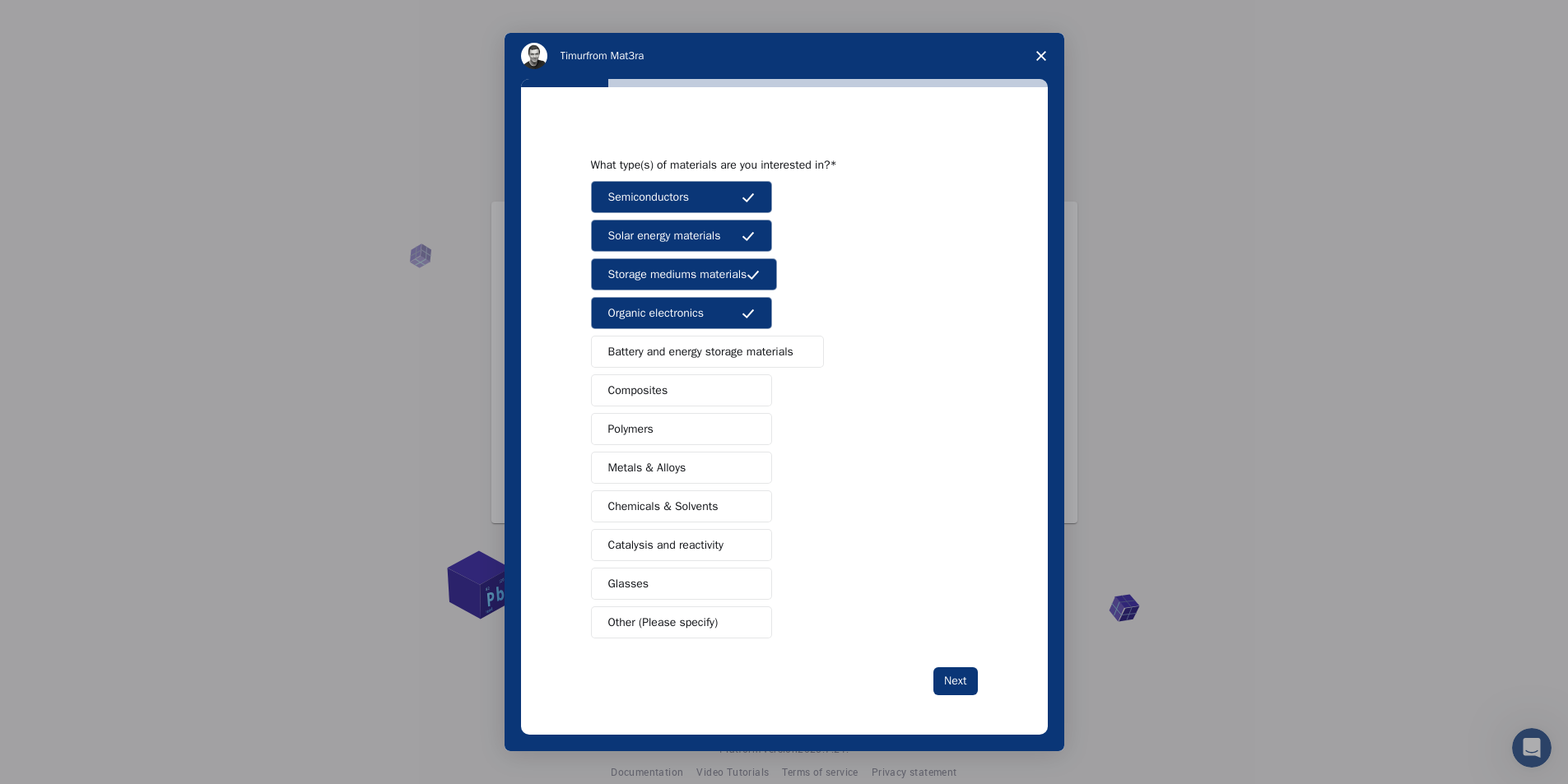click on "Battery and energy storage materials" at bounding box center [707, 351] 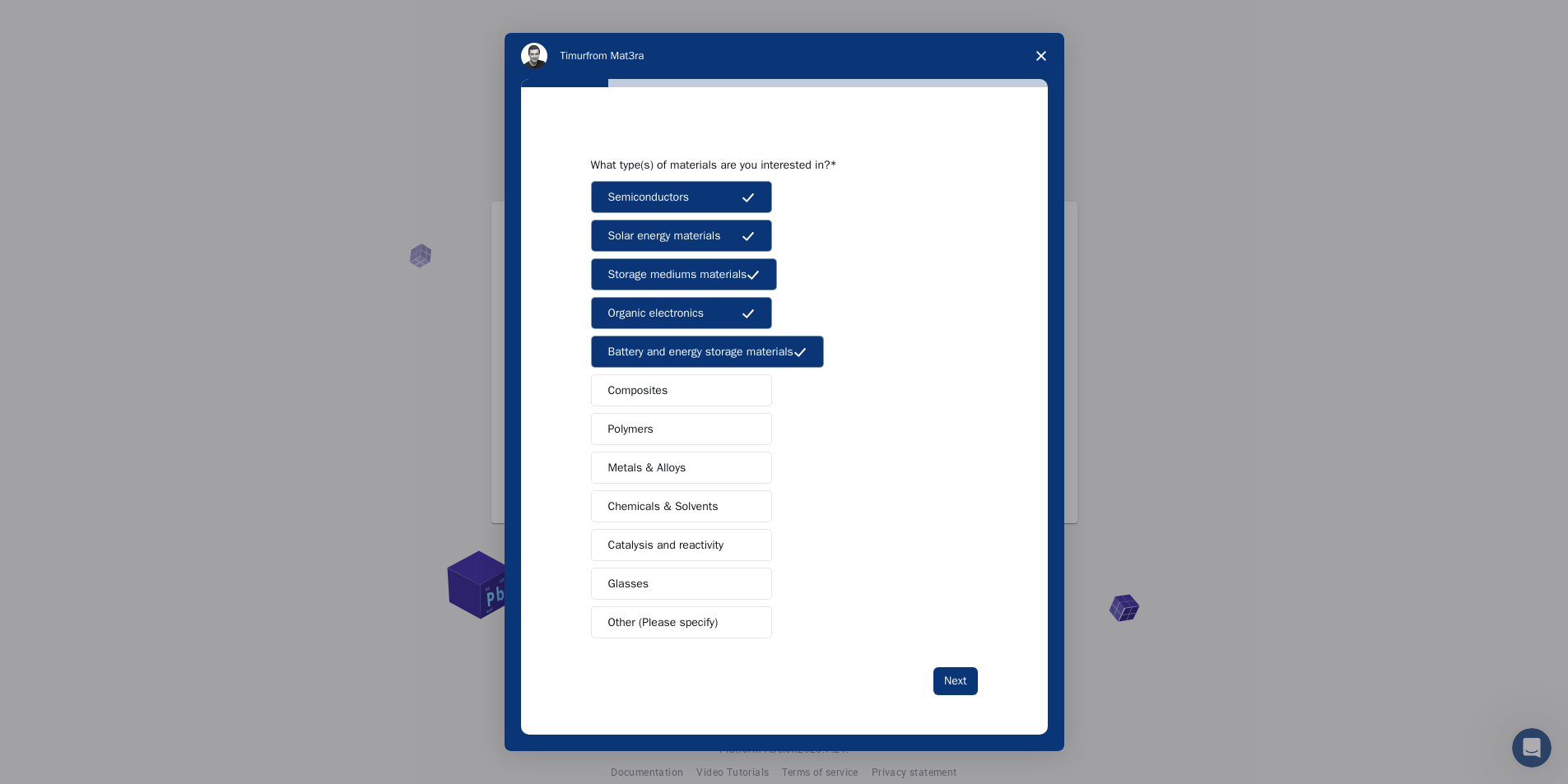 click on "Battery and energy storage materials" at bounding box center [700, 351] 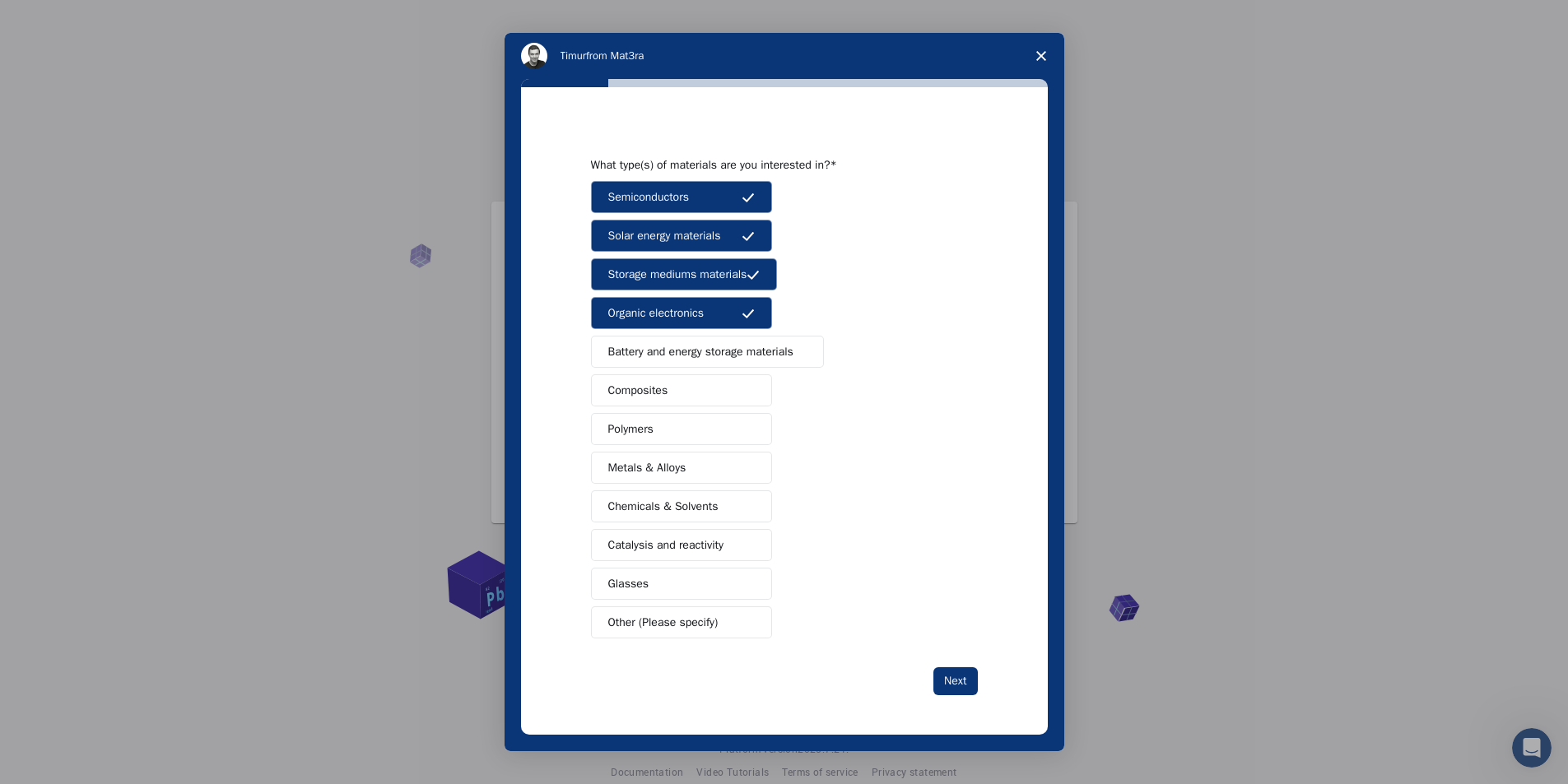 click on "Composites" at bounding box center [682, 390] 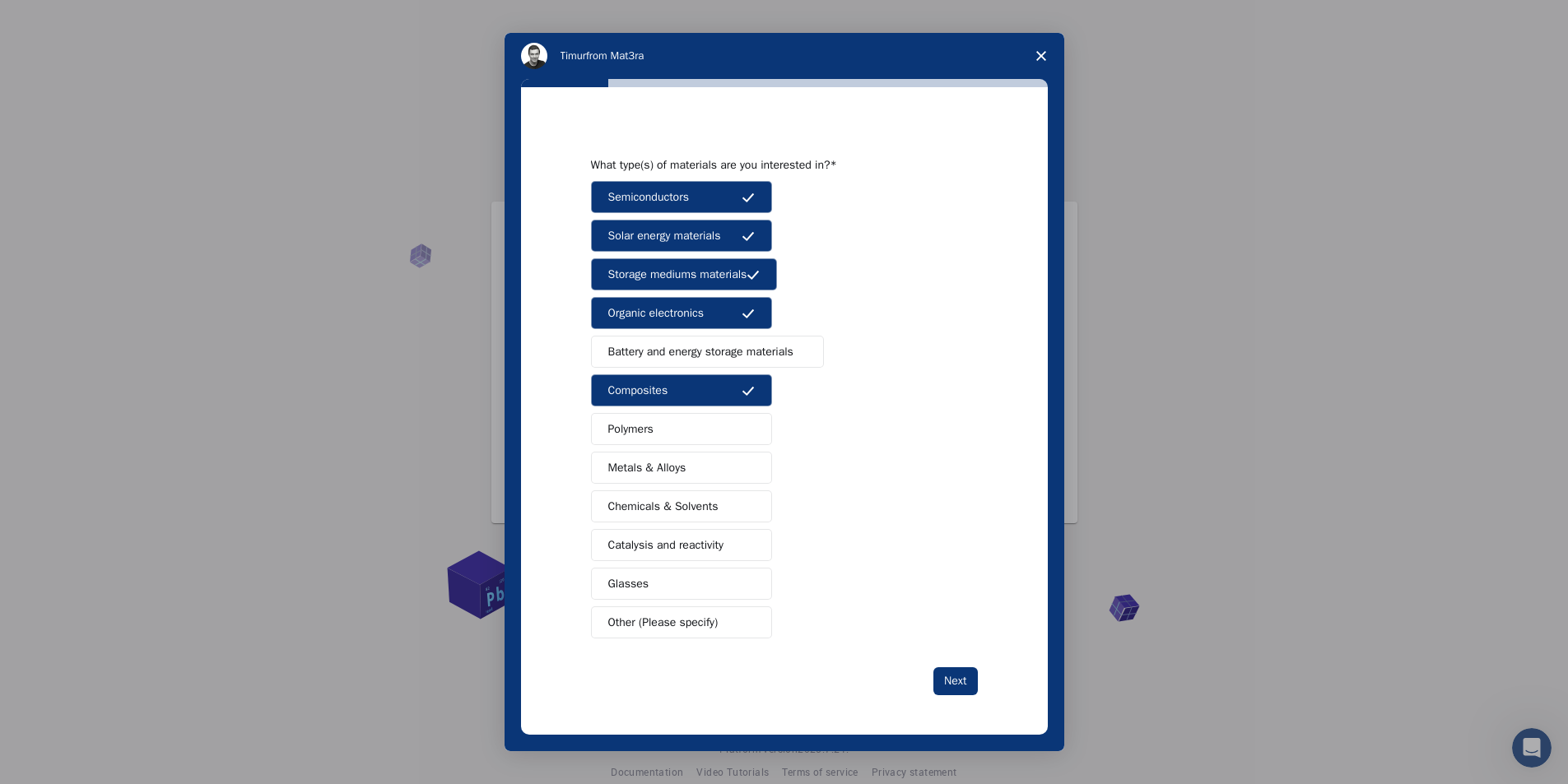 drag, startPoint x: 713, startPoint y: 422, endPoint x: 713, endPoint y: 438, distance: 16 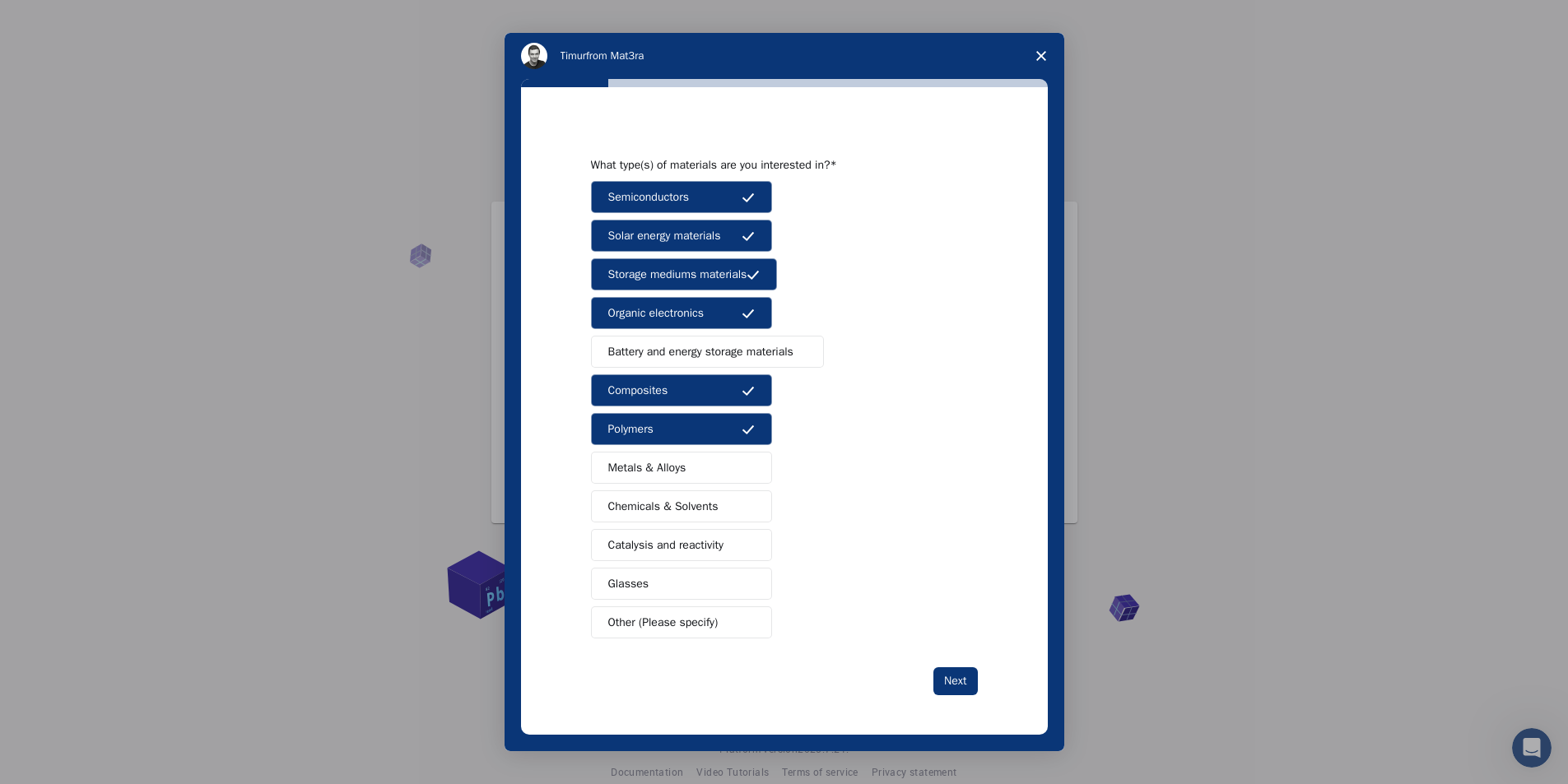 click on "Metals & Alloys" at bounding box center (682, 467) 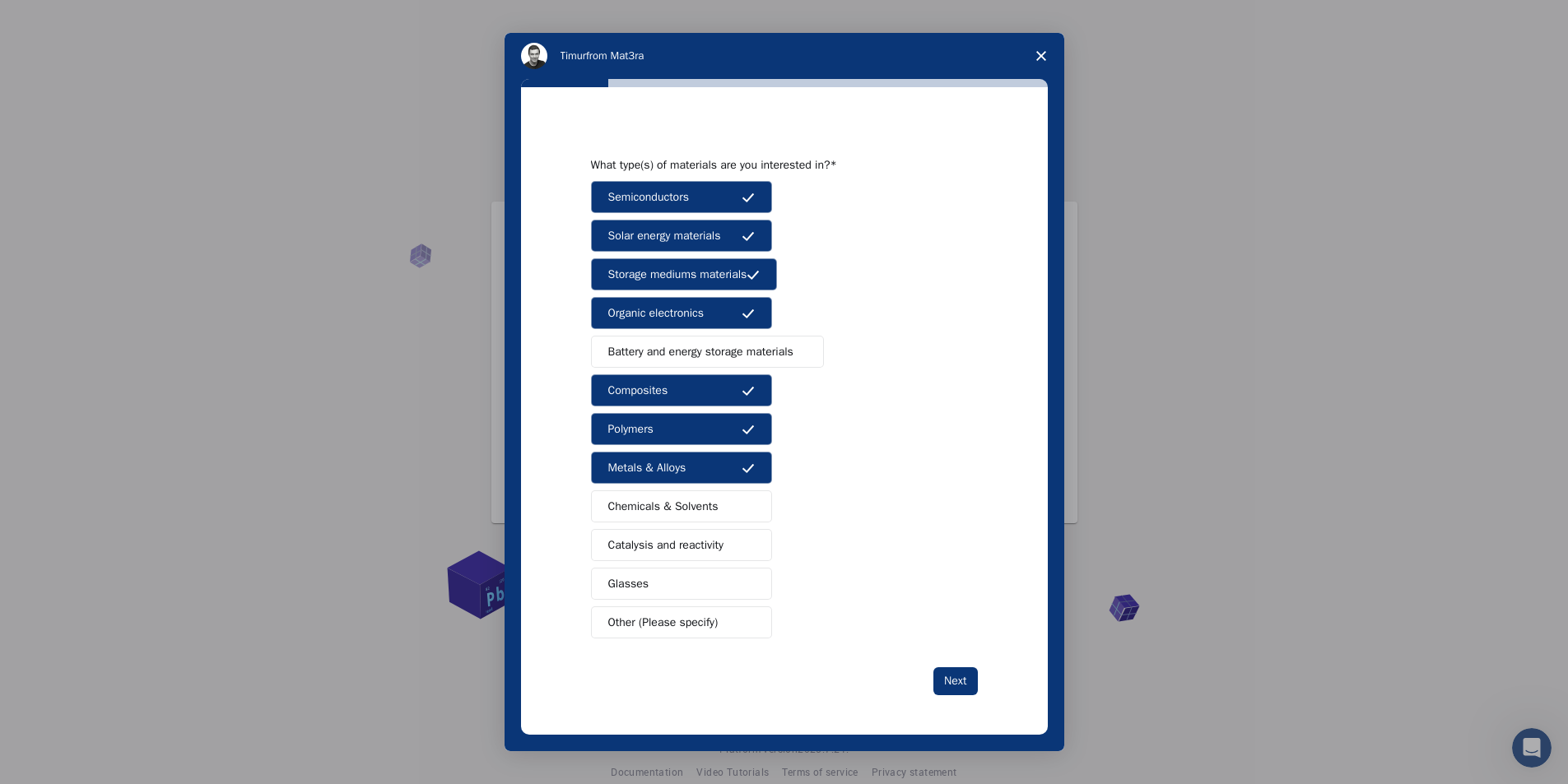 drag, startPoint x: 706, startPoint y: 501, endPoint x: 706, endPoint y: 520, distance: 19 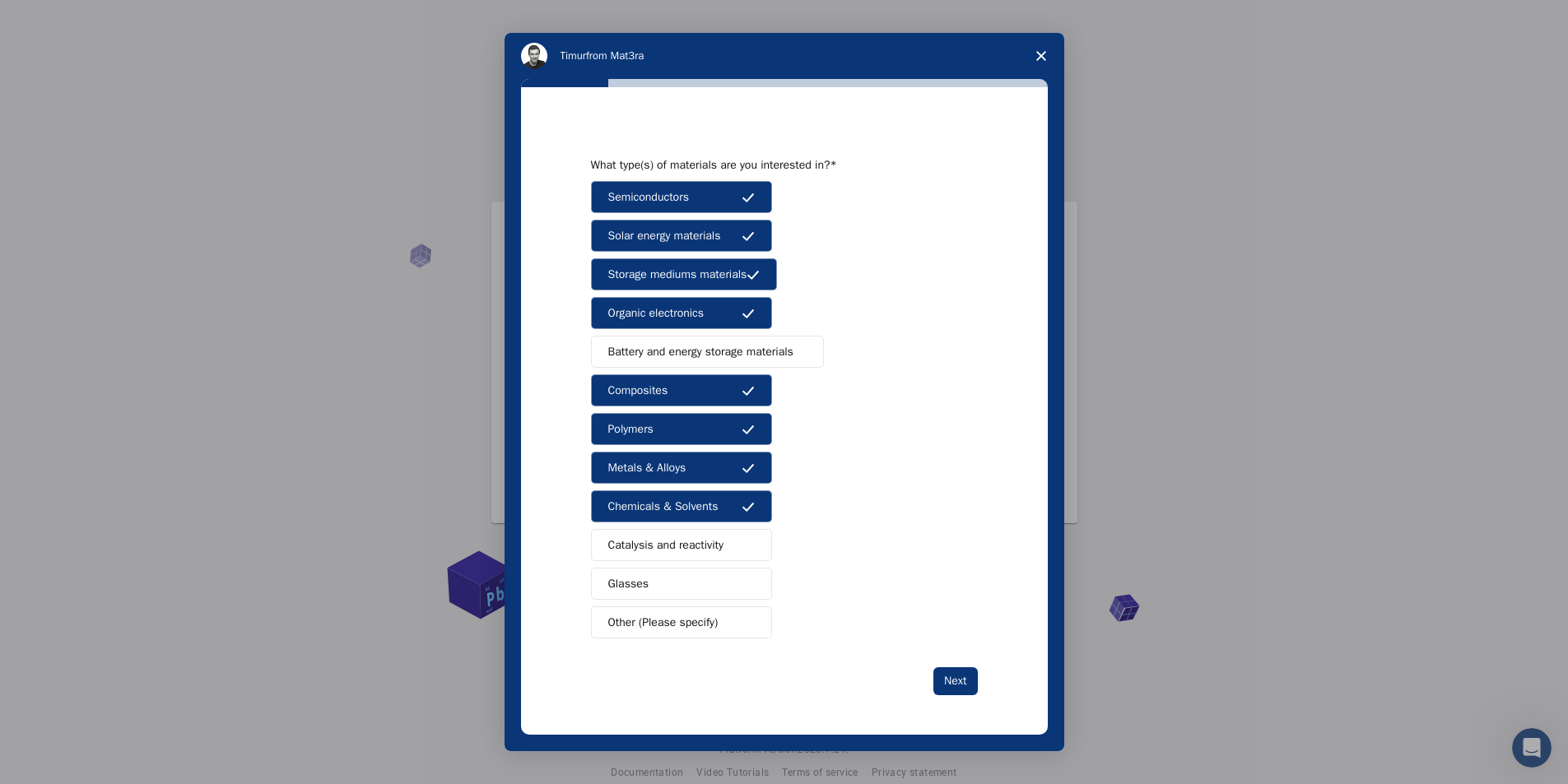 click on "Catalysis and reactivity" at bounding box center (682, 545) 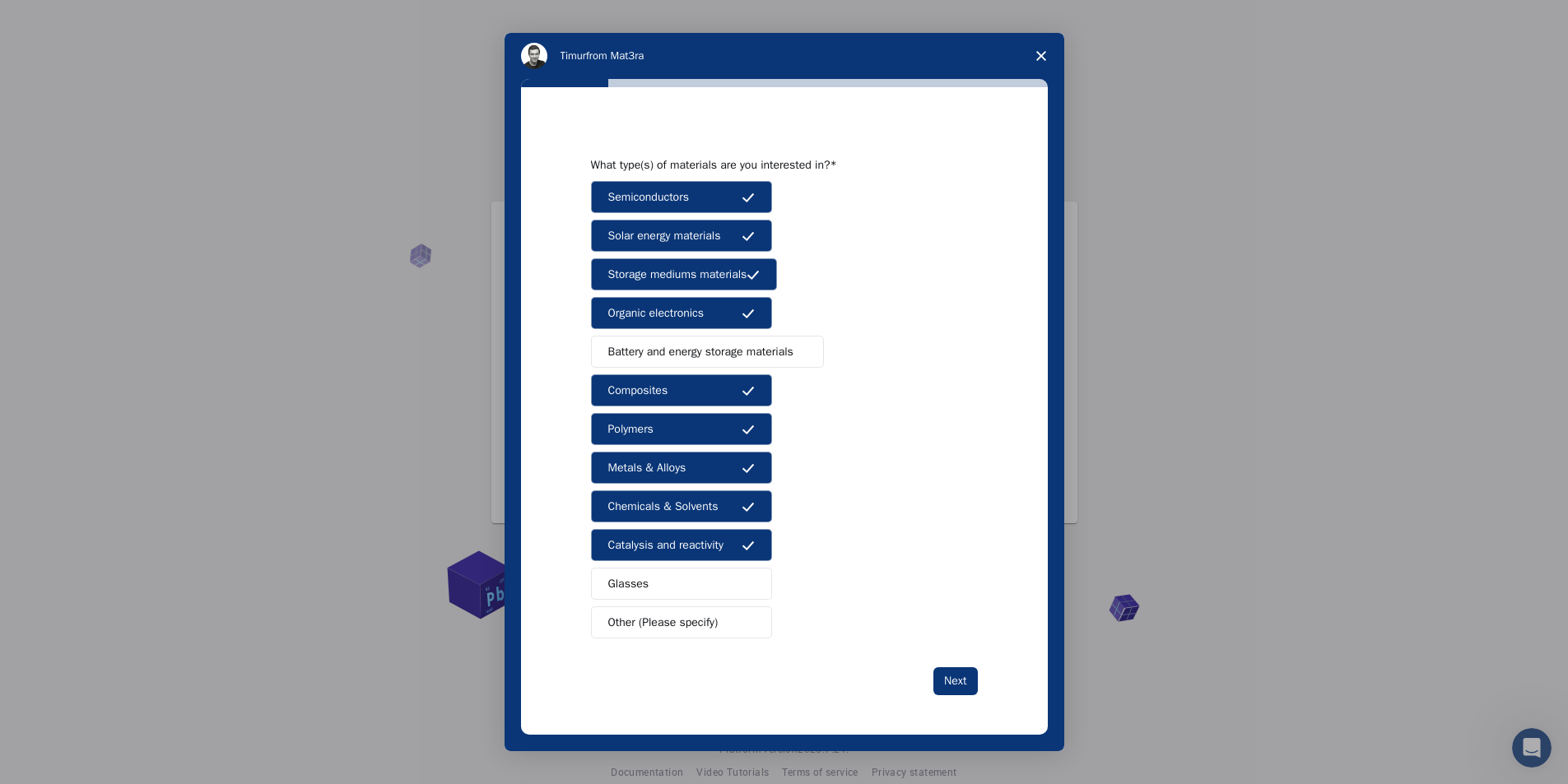 click on "Glasses" at bounding box center (682, 583) 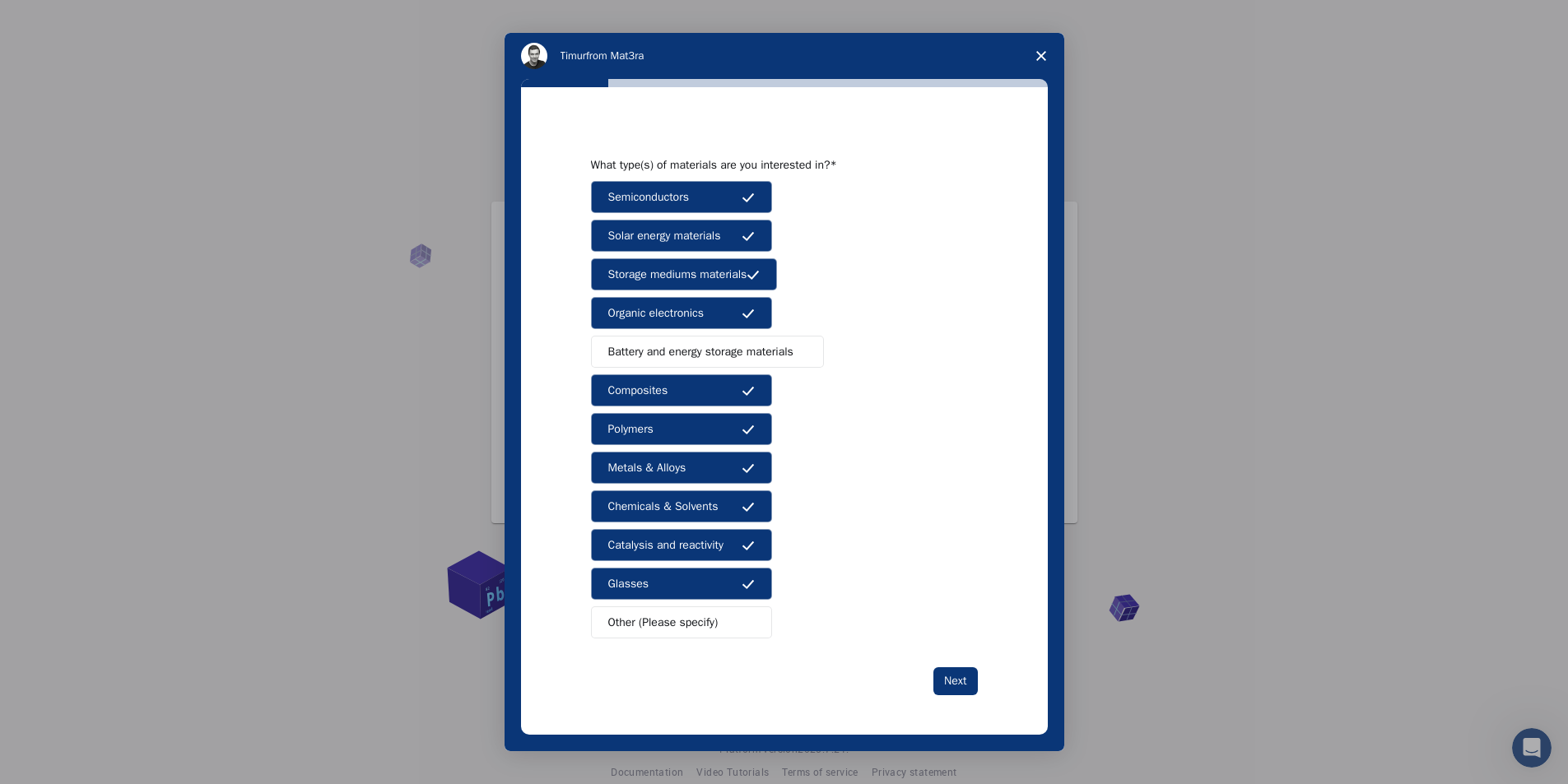 click on "Other (Please specify)" at bounding box center [682, 622] 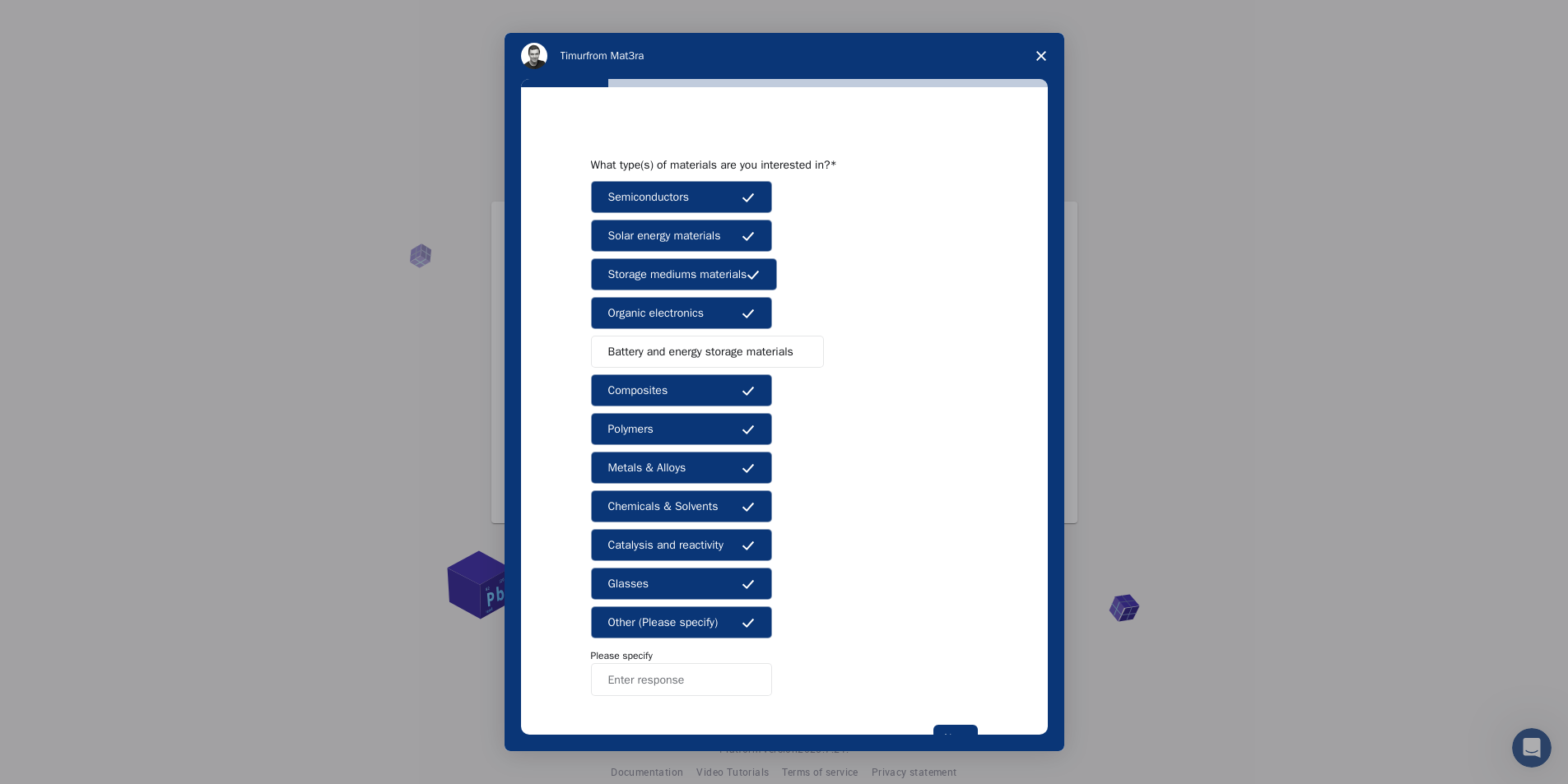 click on "Battery and energy storage materials" at bounding box center [707, 351] 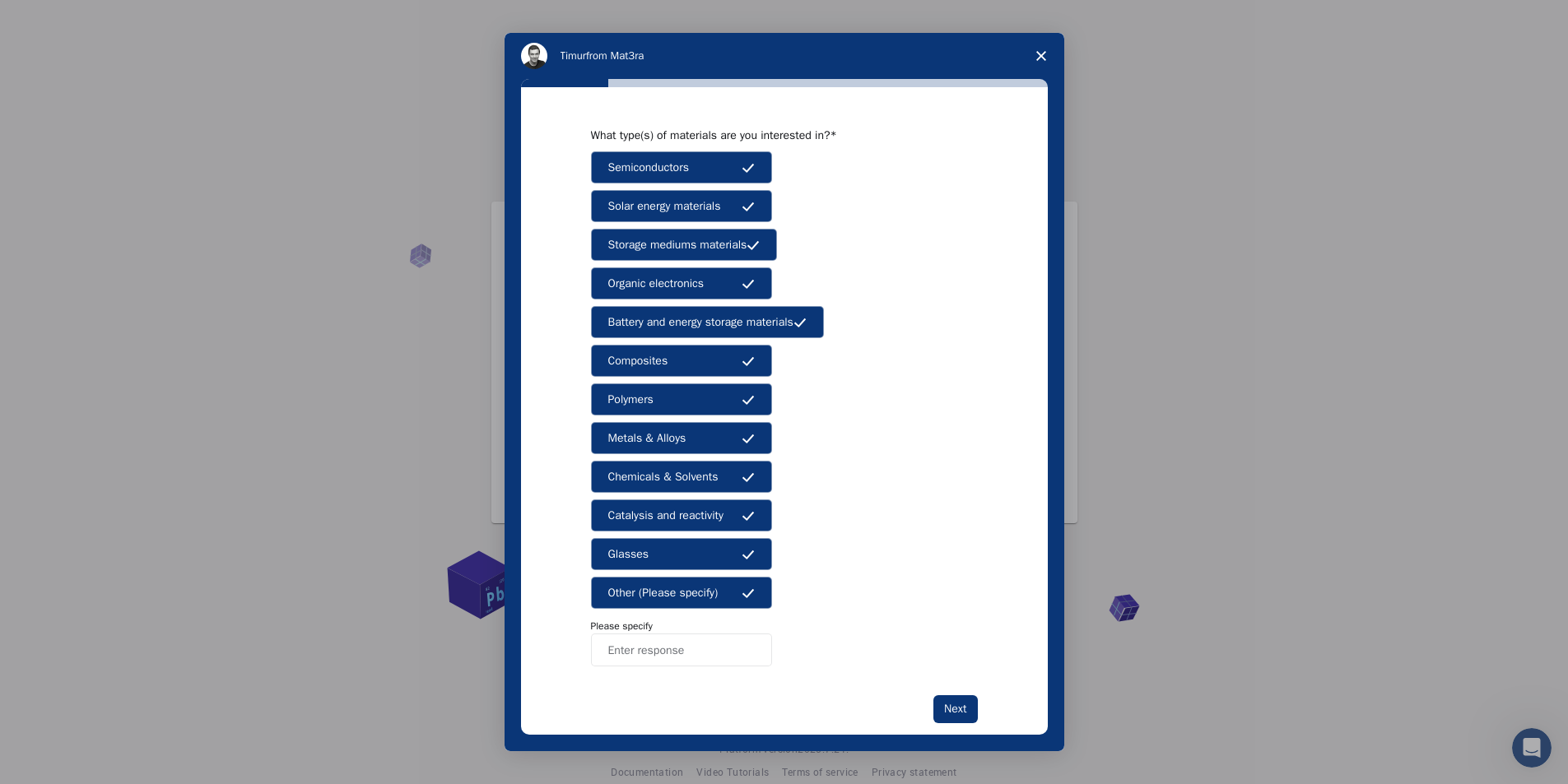scroll, scrollTop: 67, scrollLeft: 0, axis: vertical 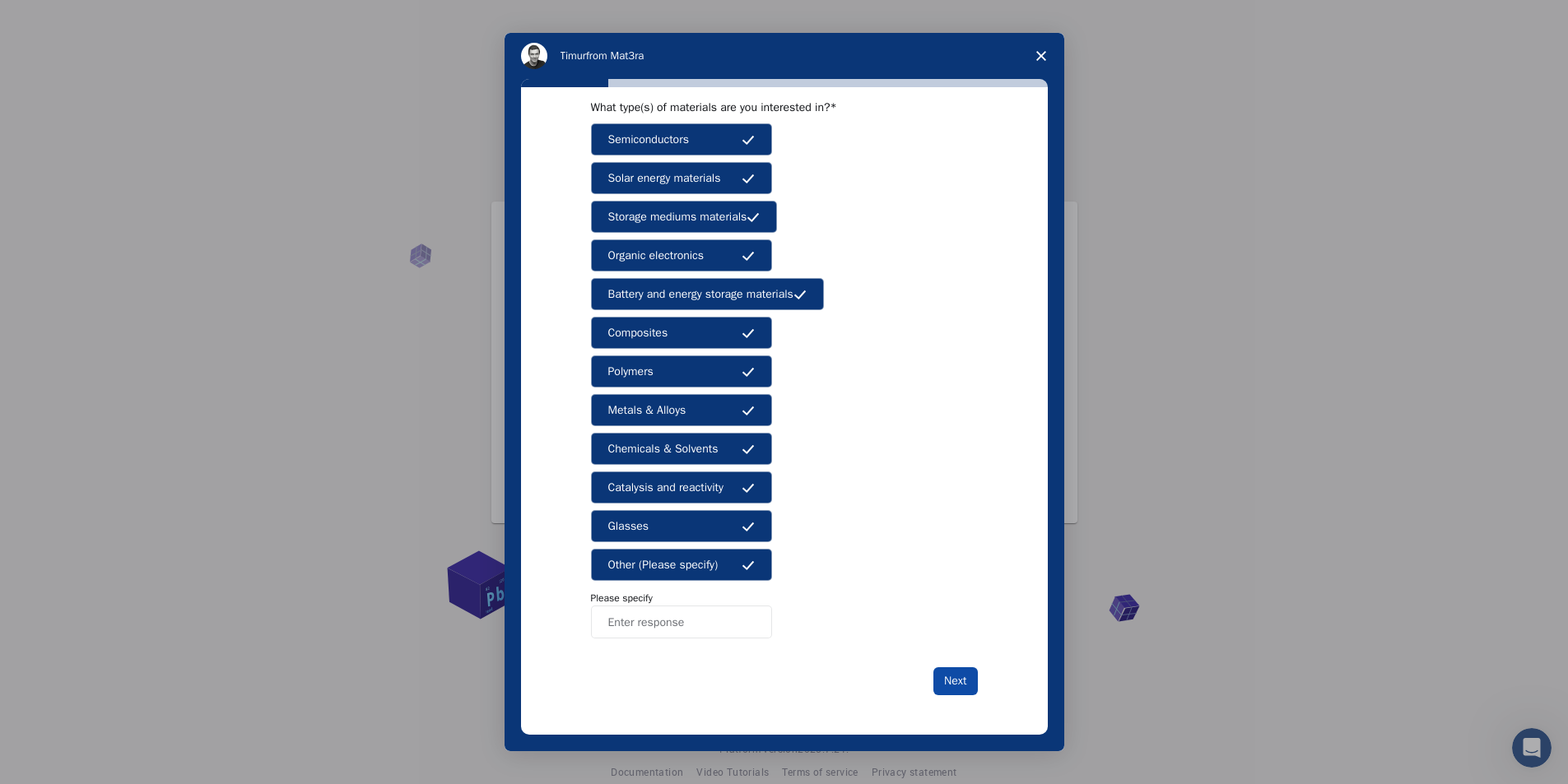 click on "Next" at bounding box center [955, 681] 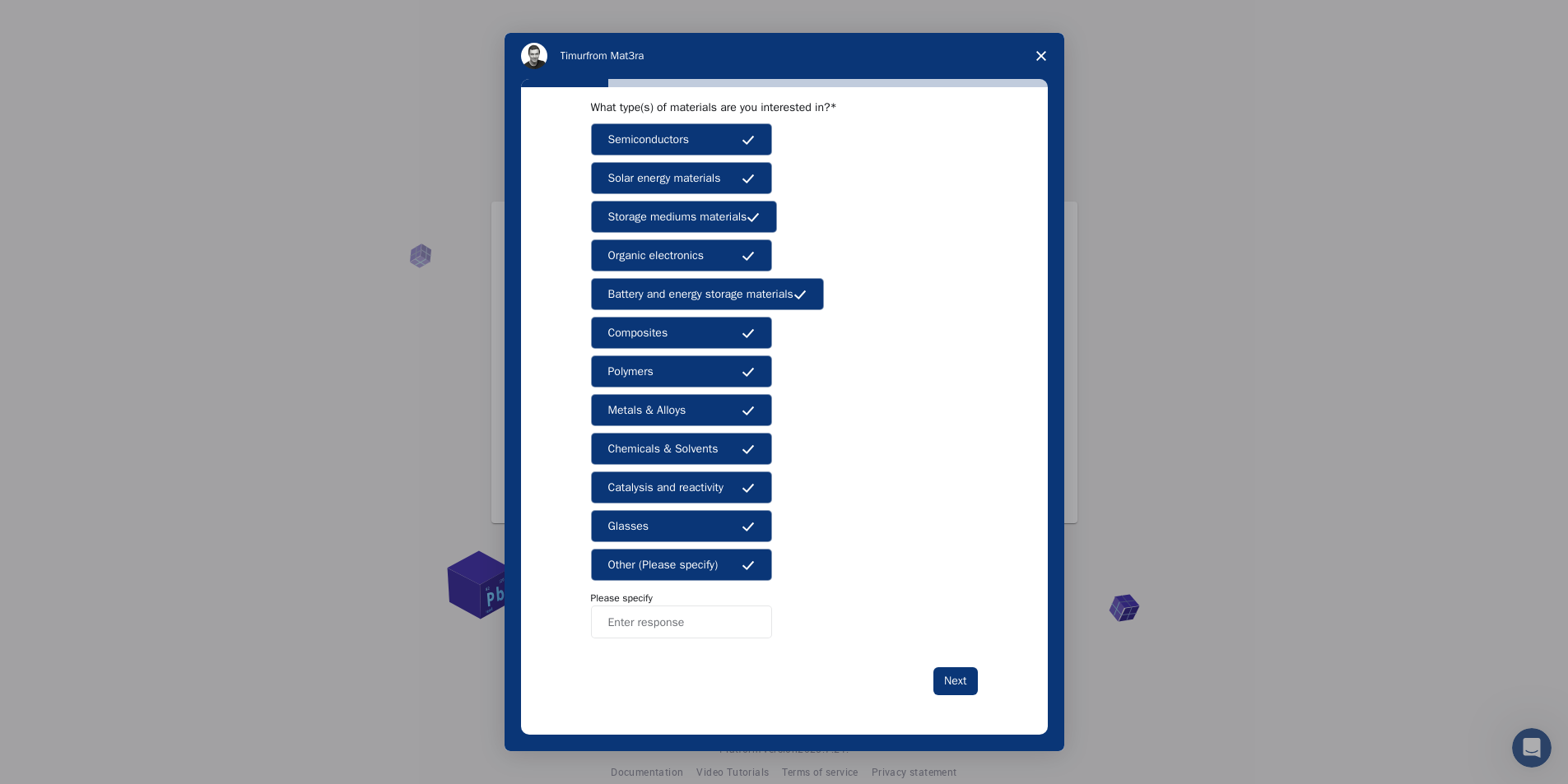 click on "Other (Please specify)" at bounding box center [663, 564] 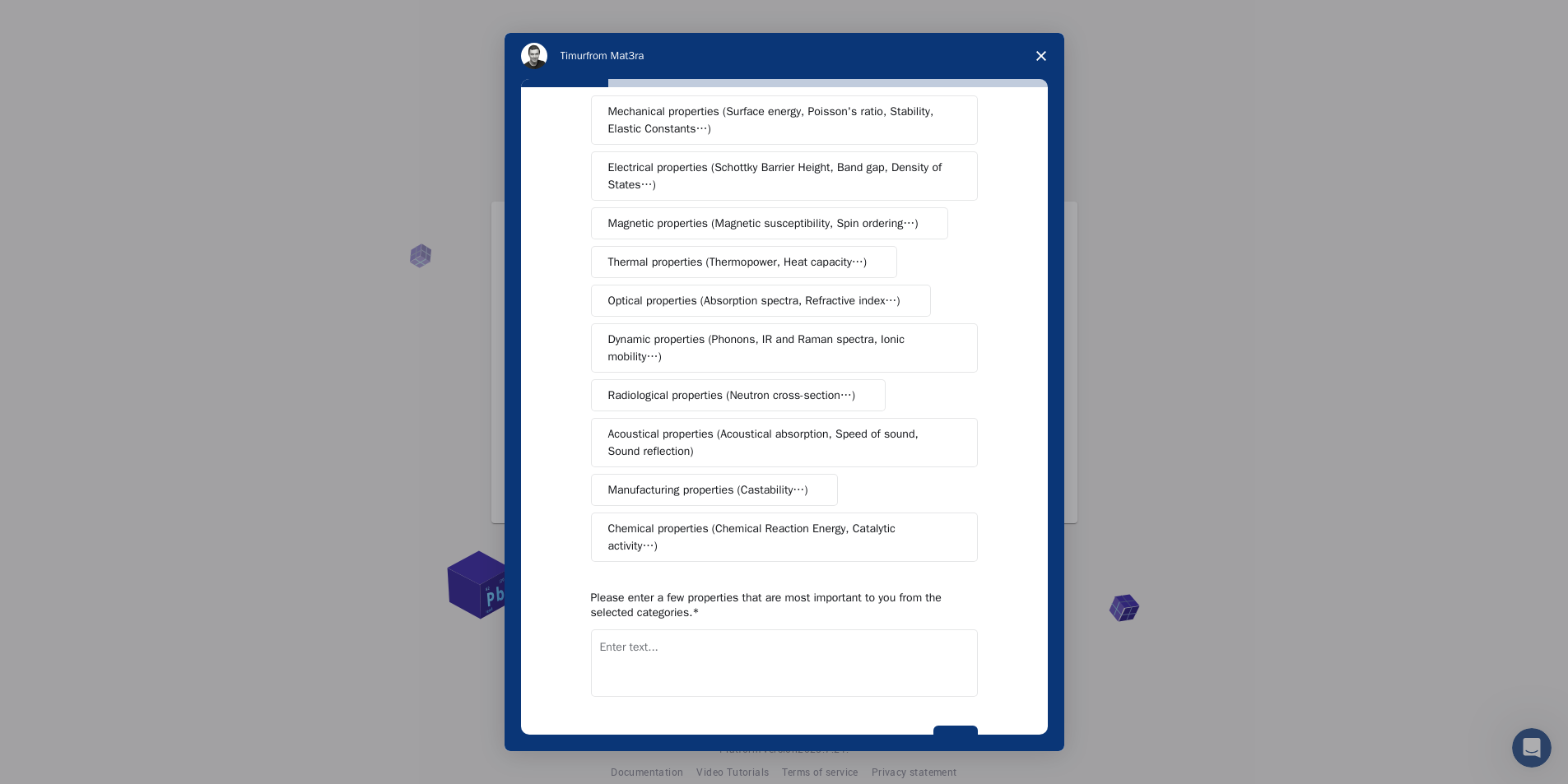 scroll, scrollTop: 95, scrollLeft: 0, axis: vertical 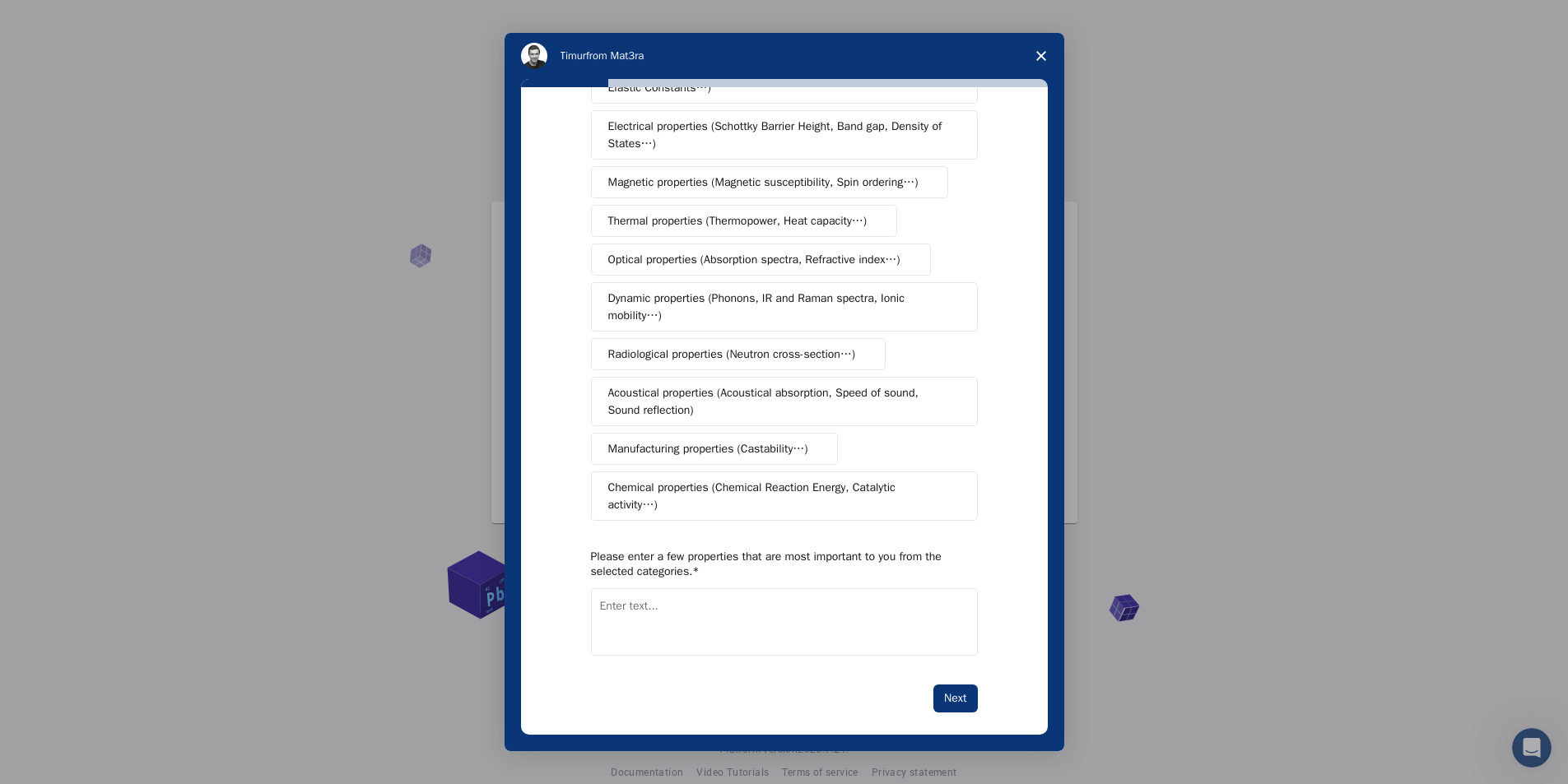 click on "Optical properties (Absorption spectra, Refractive index…)" at bounding box center (761, 259) 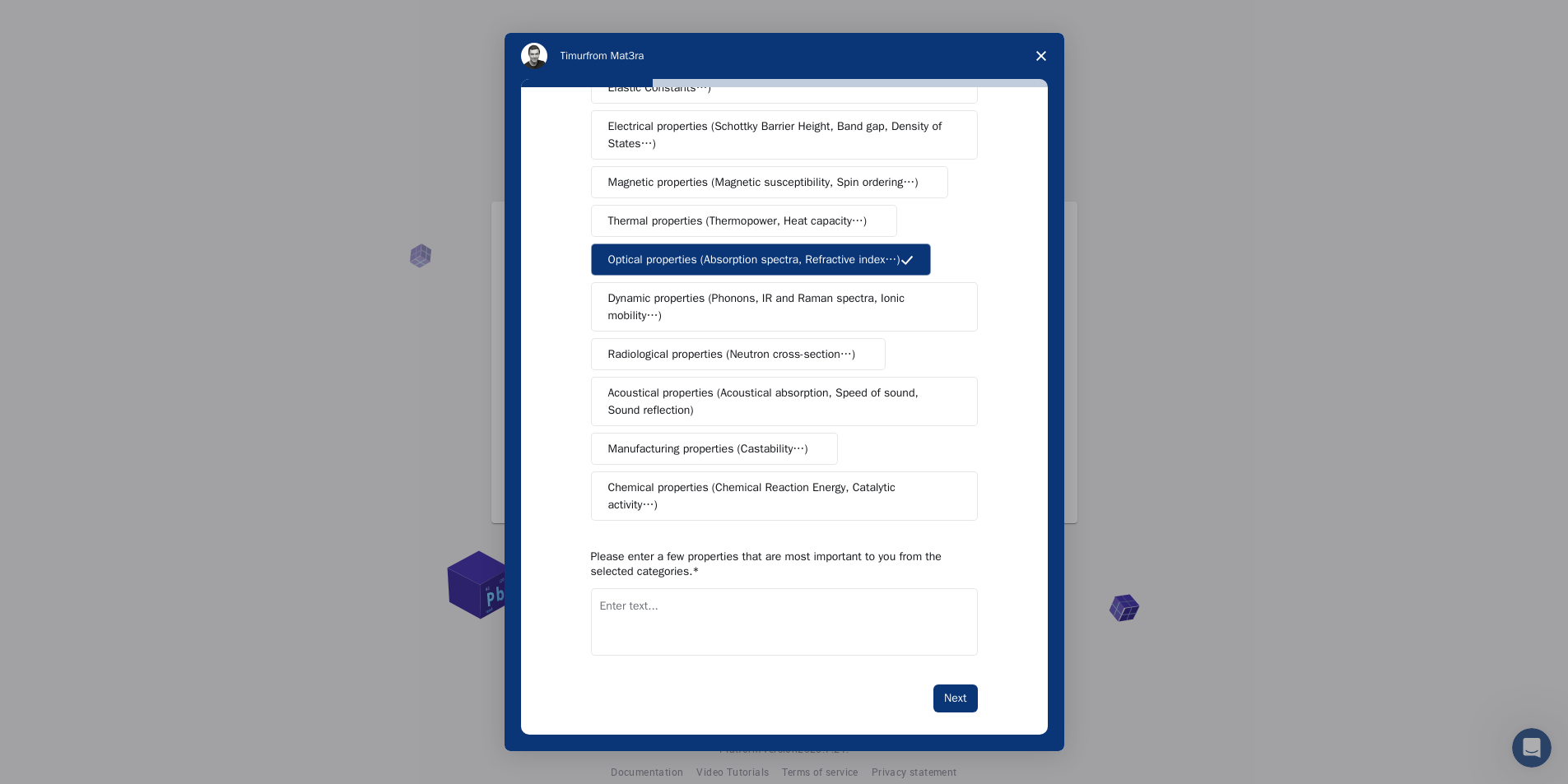 click on "Acoustical properties (Acoustical absorption, Speed of sound, Sound reflection)" at bounding box center (779, 401) 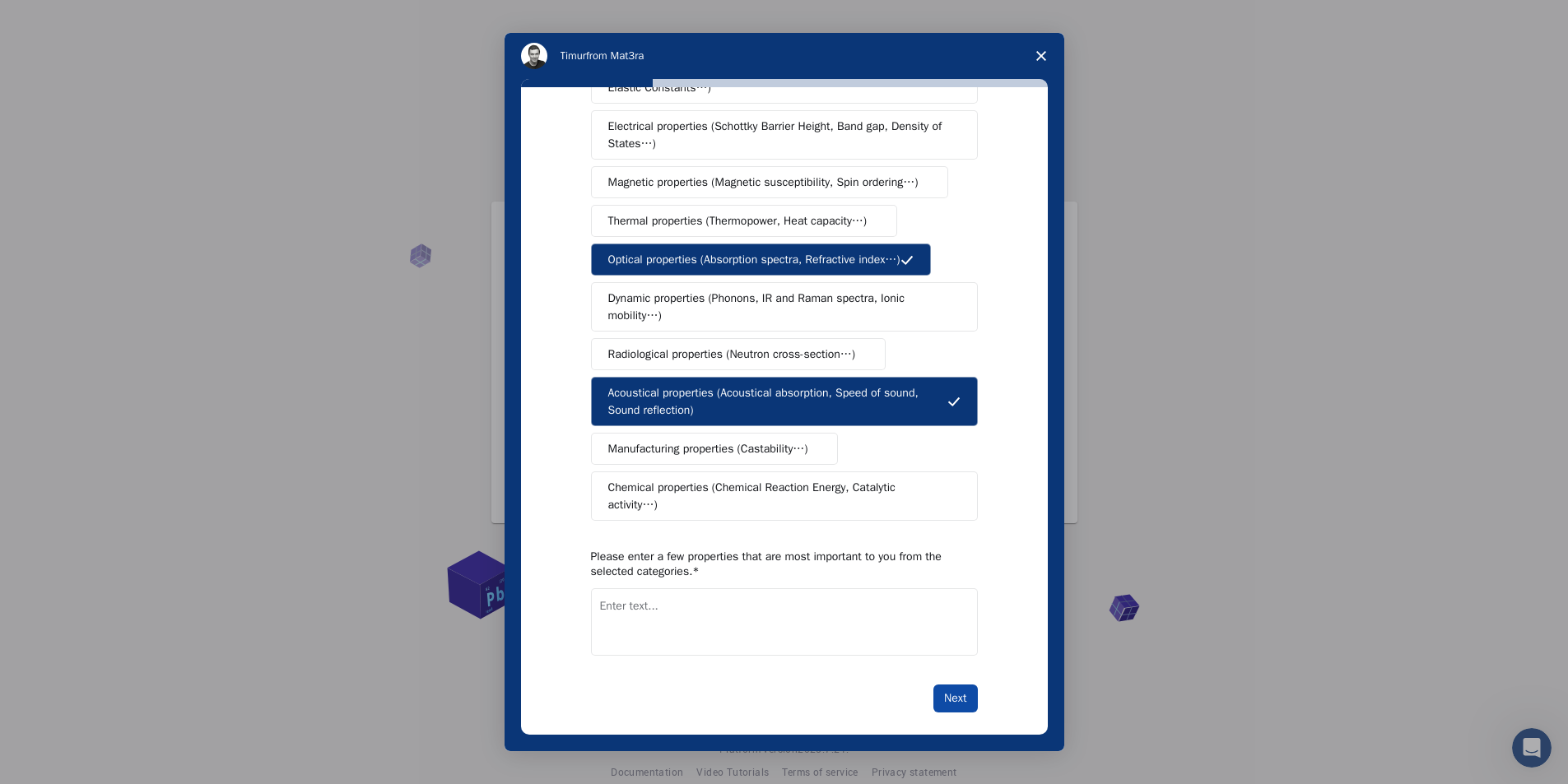 click on "Next" at bounding box center (955, 698) 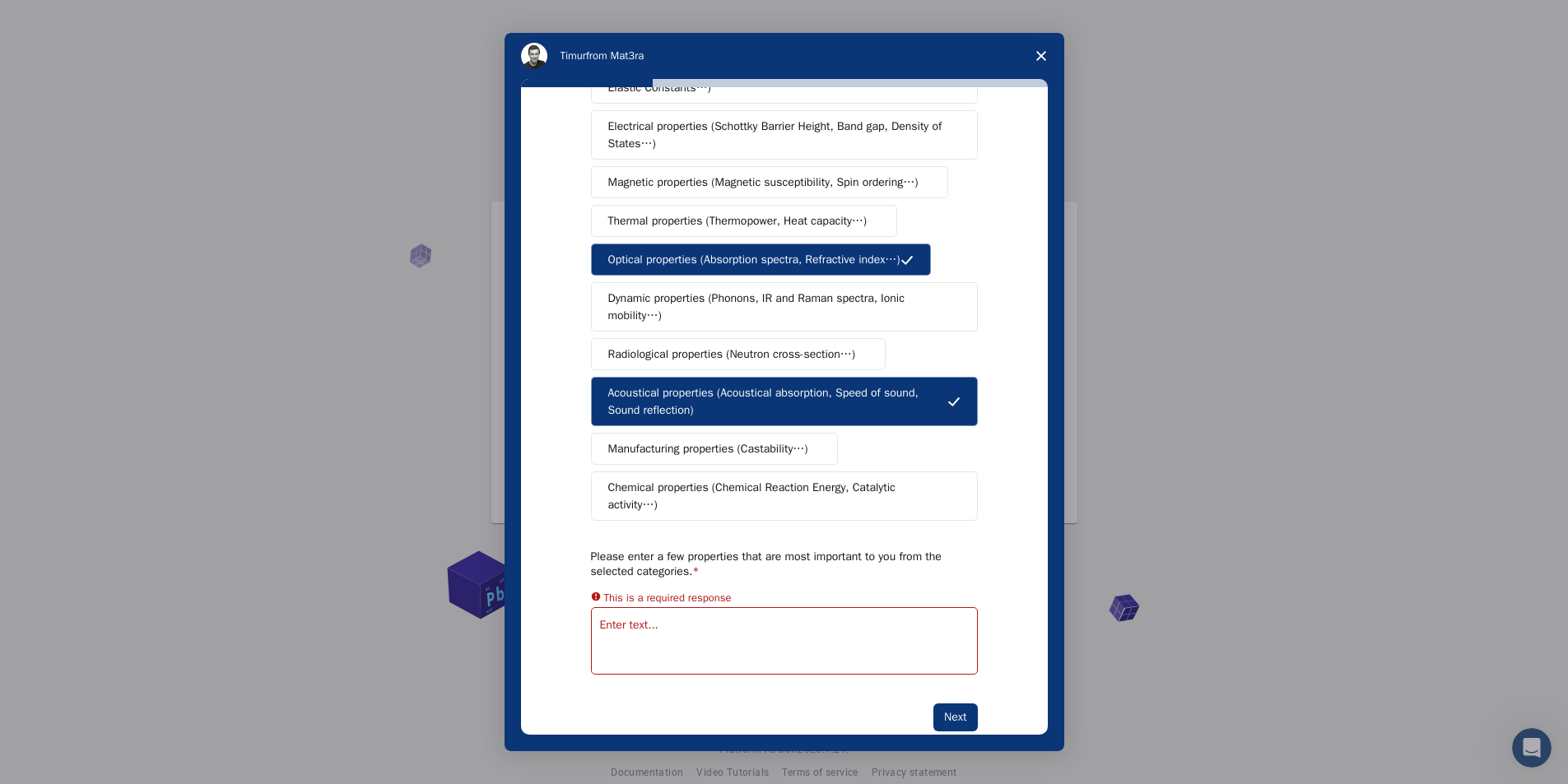 click on "Chemical properties (Chemical Reaction Energy, Catalytic activity…)" at bounding box center [784, 496] 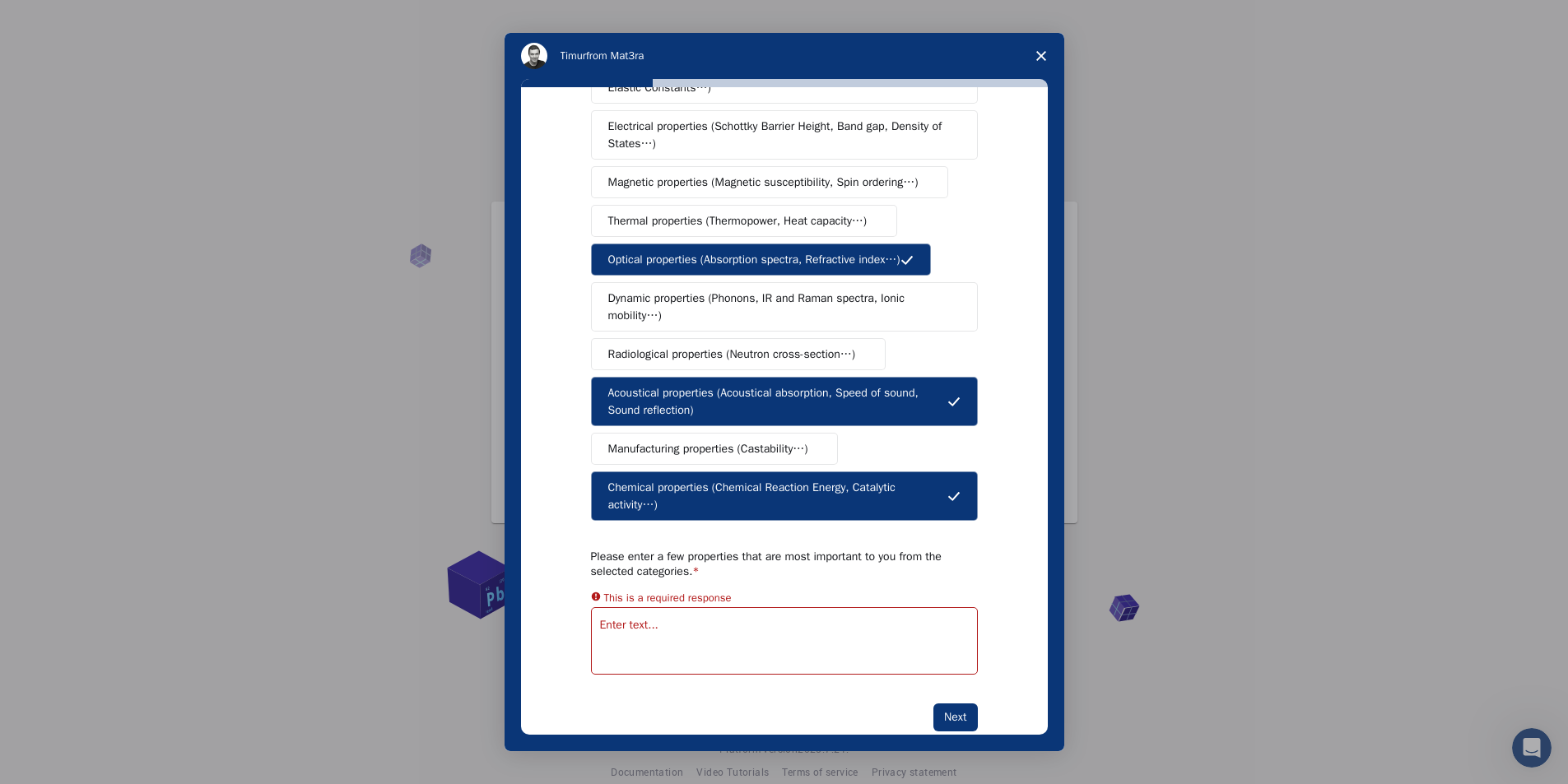 click on "Acoustical properties (Acoustical absorption, Speed of sound, Sound reflection)" at bounding box center [778, 401] 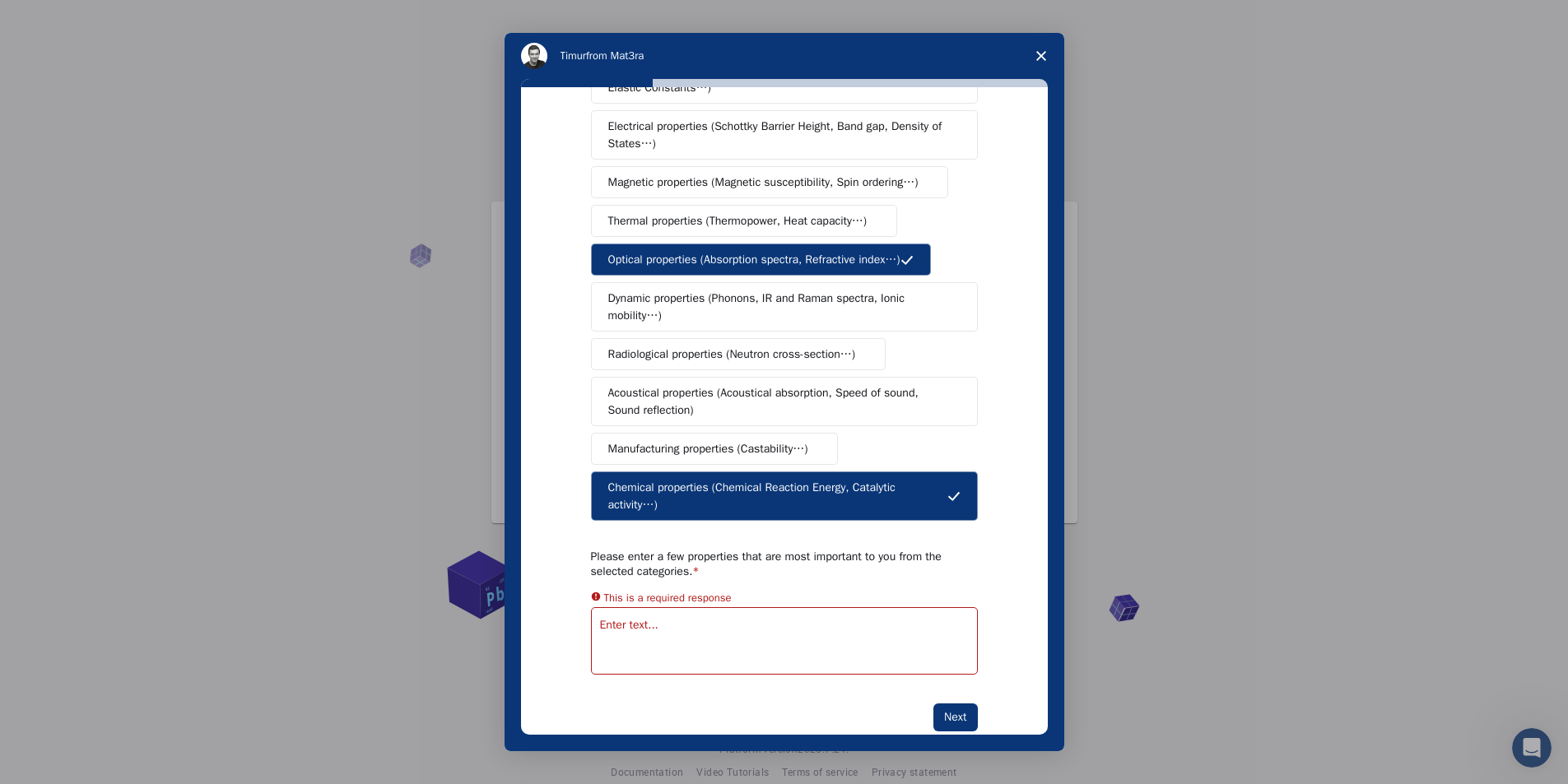 drag, startPoint x: 807, startPoint y: 489, endPoint x: 793, endPoint y: 296, distance: 193.50711 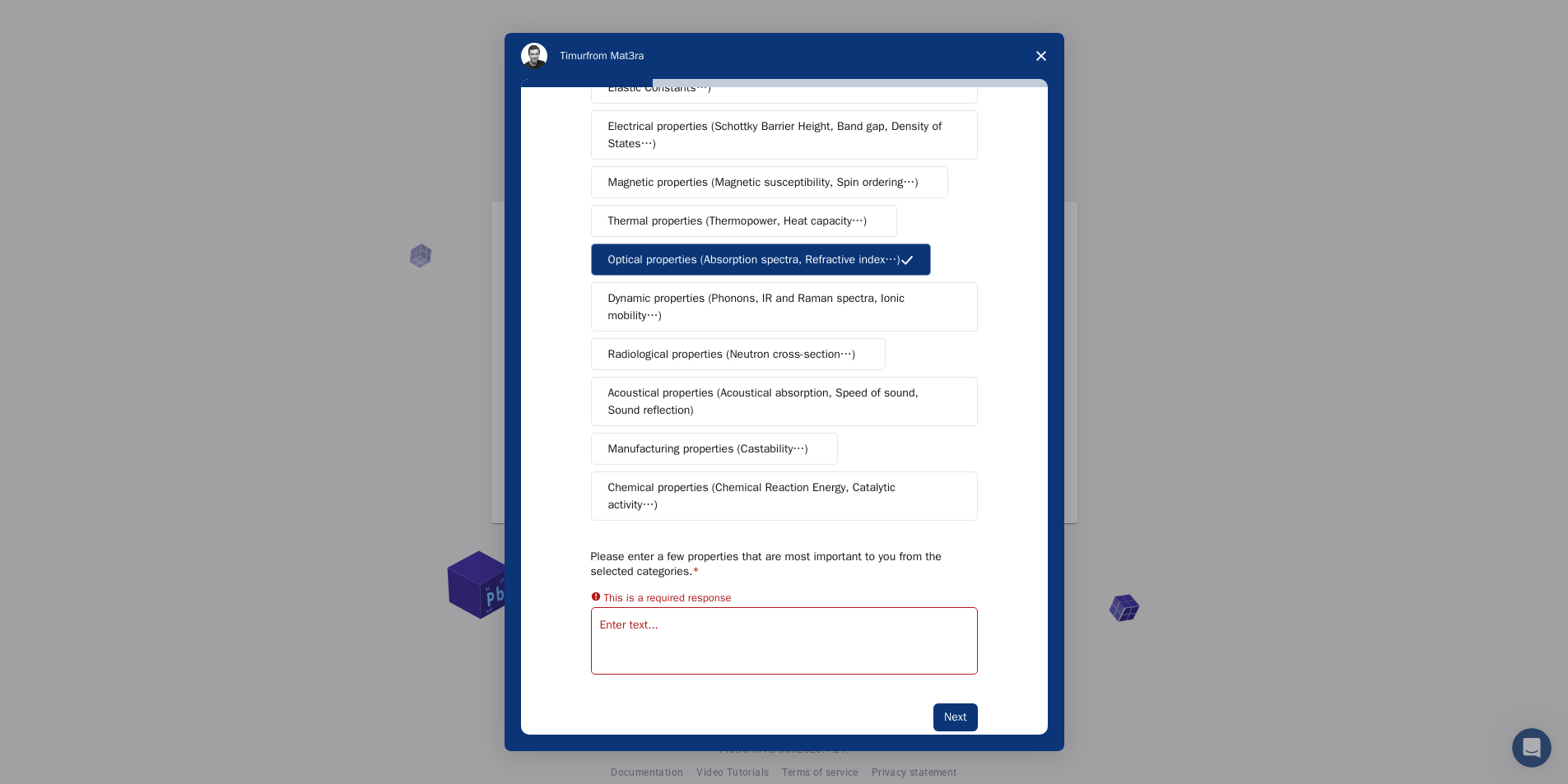 click on "Optical properties (Absorption spectra, Refractive index…)" at bounding box center [761, 259] 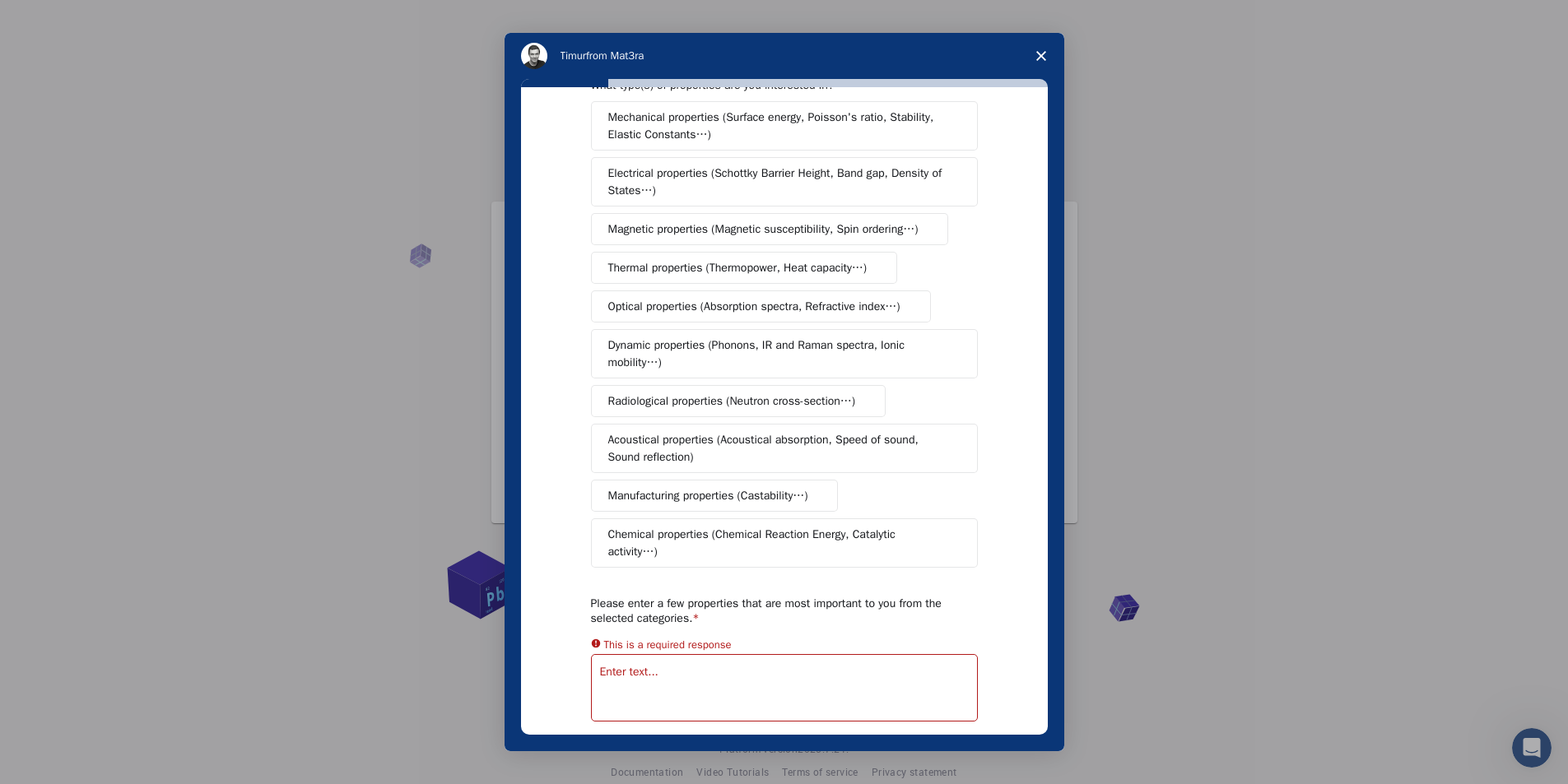 scroll, scrollTop: 0, scrollLeft: 0, axis: both 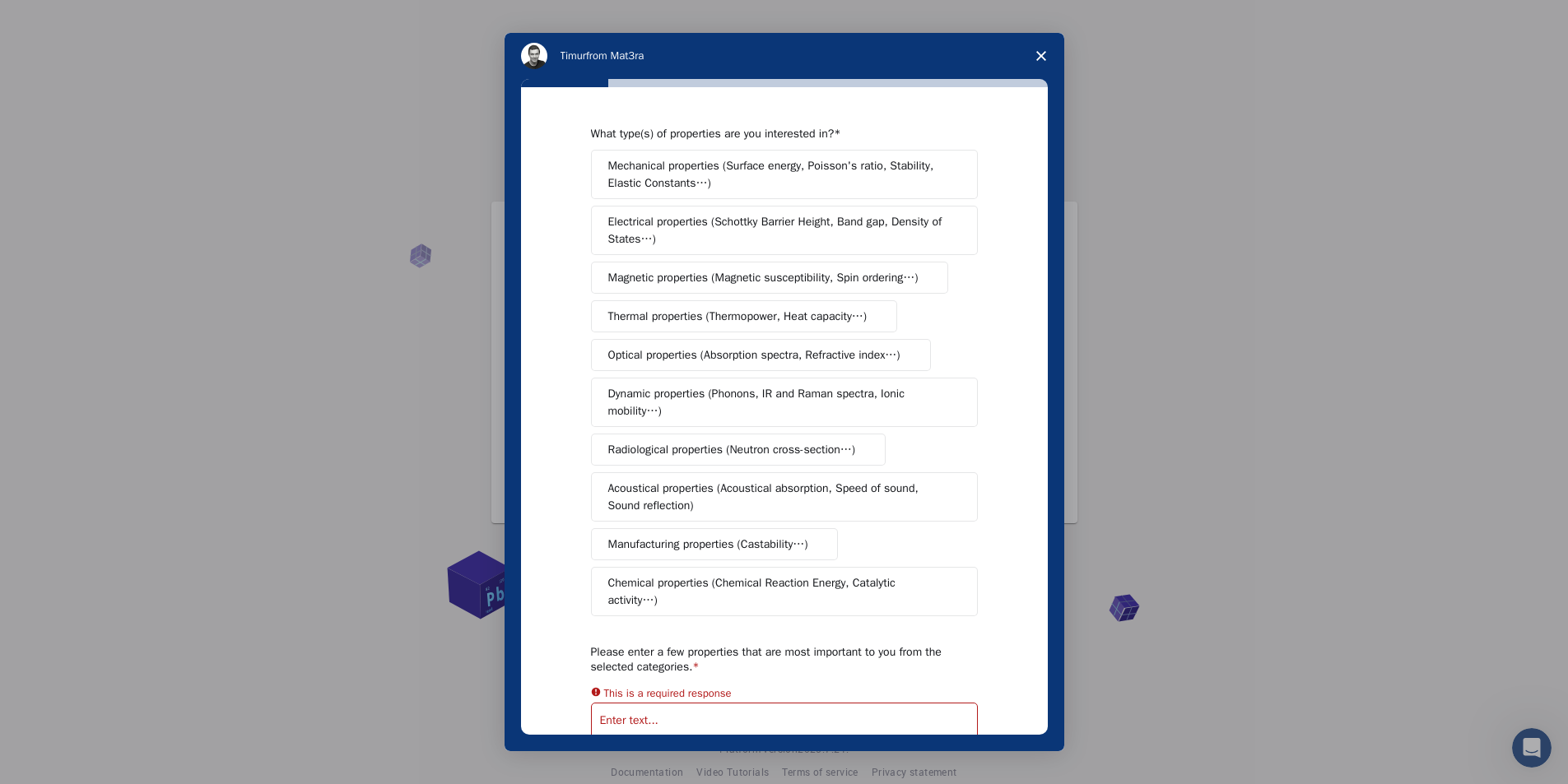 click on "Mechanical properties (Surface energy, Poisson's ratio, Stability, Elastic Constants…)" at bounding box center (779, 174) 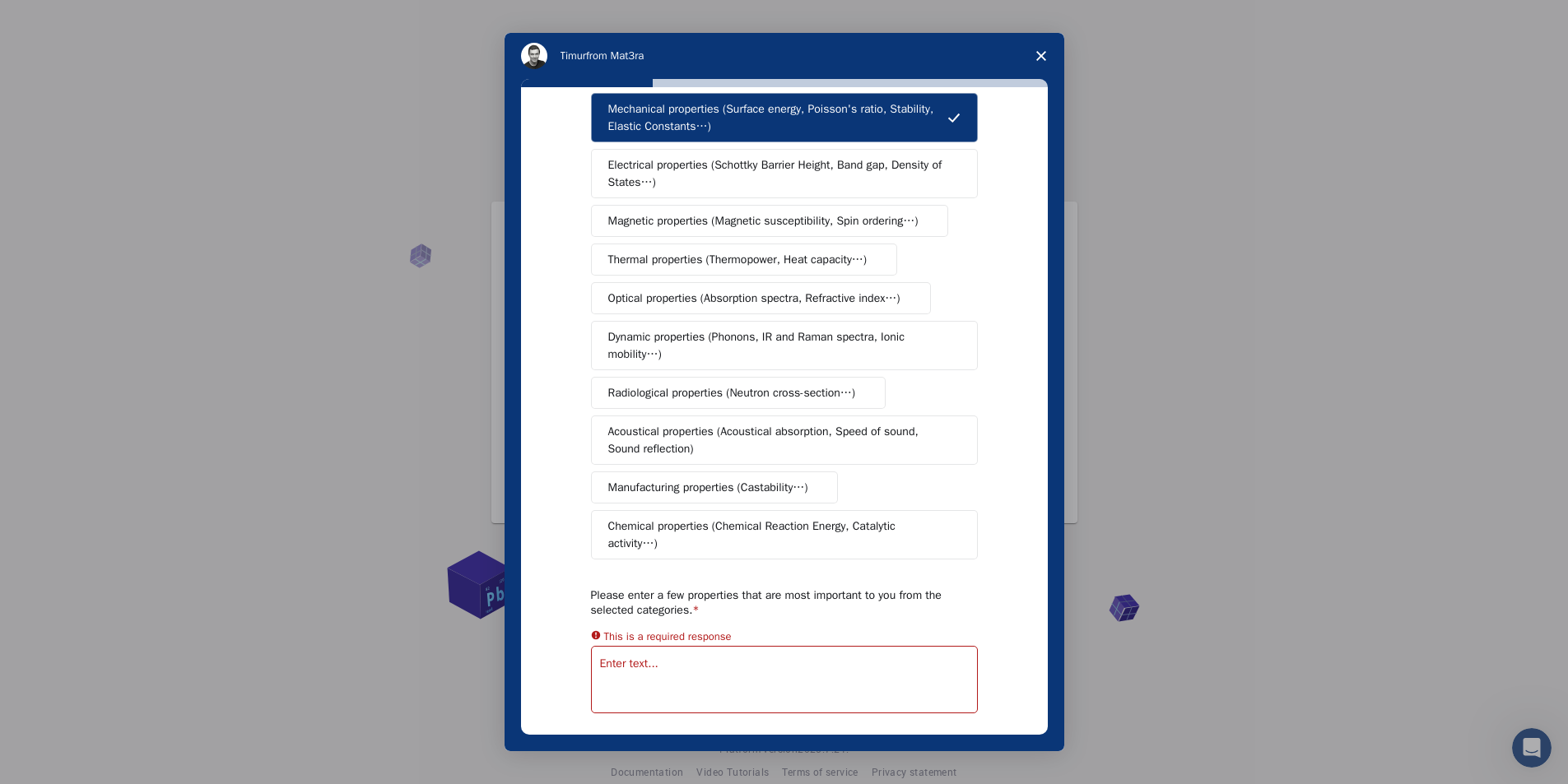 scroll, scrollTop: 114, scrollLeft: 0, axis: vertical 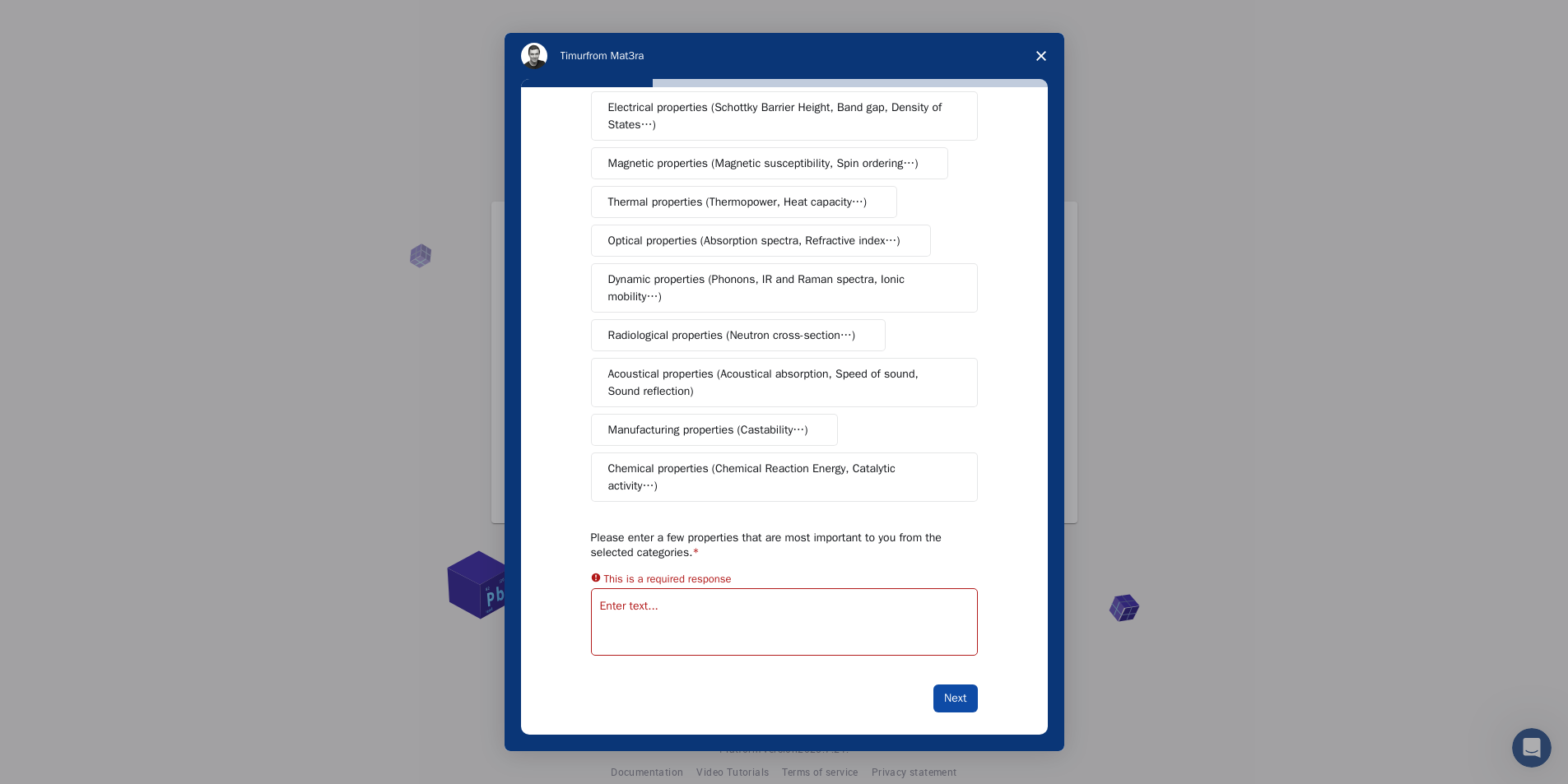 click on "Next" at bounding box center [955, 698] 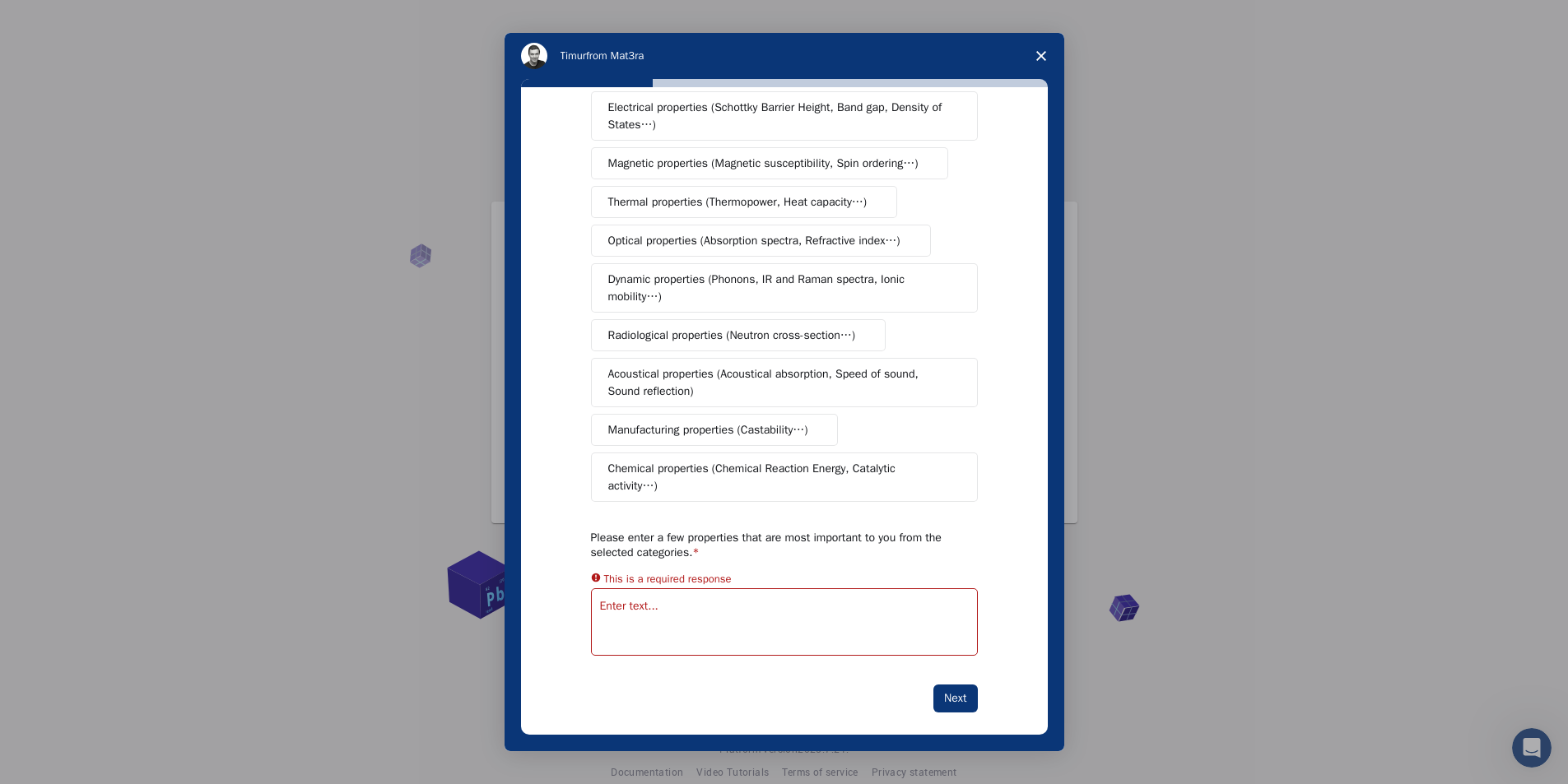 click at bounding box center (784, 622) 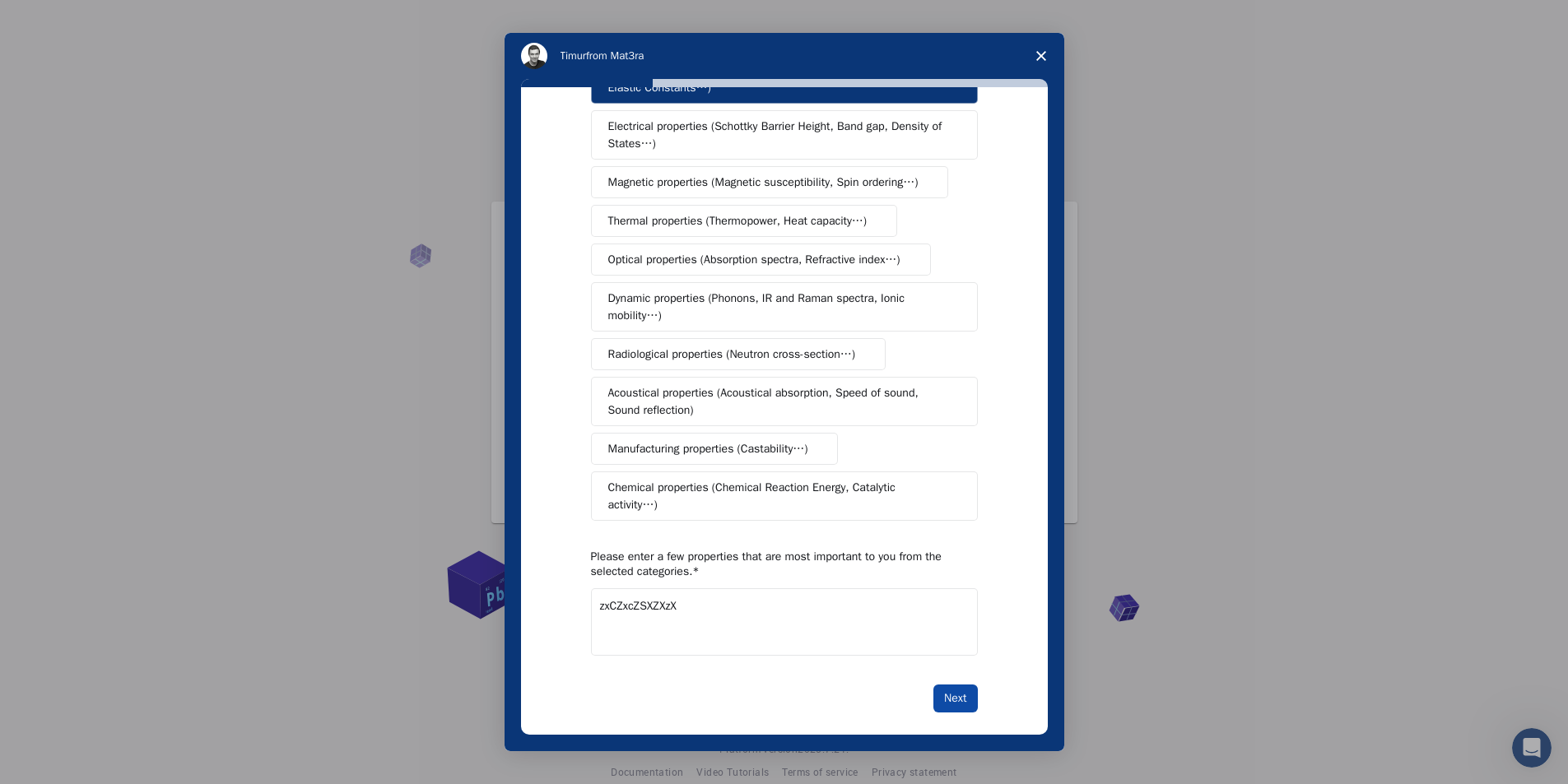 type on "zxCZxcZSXZXzX" 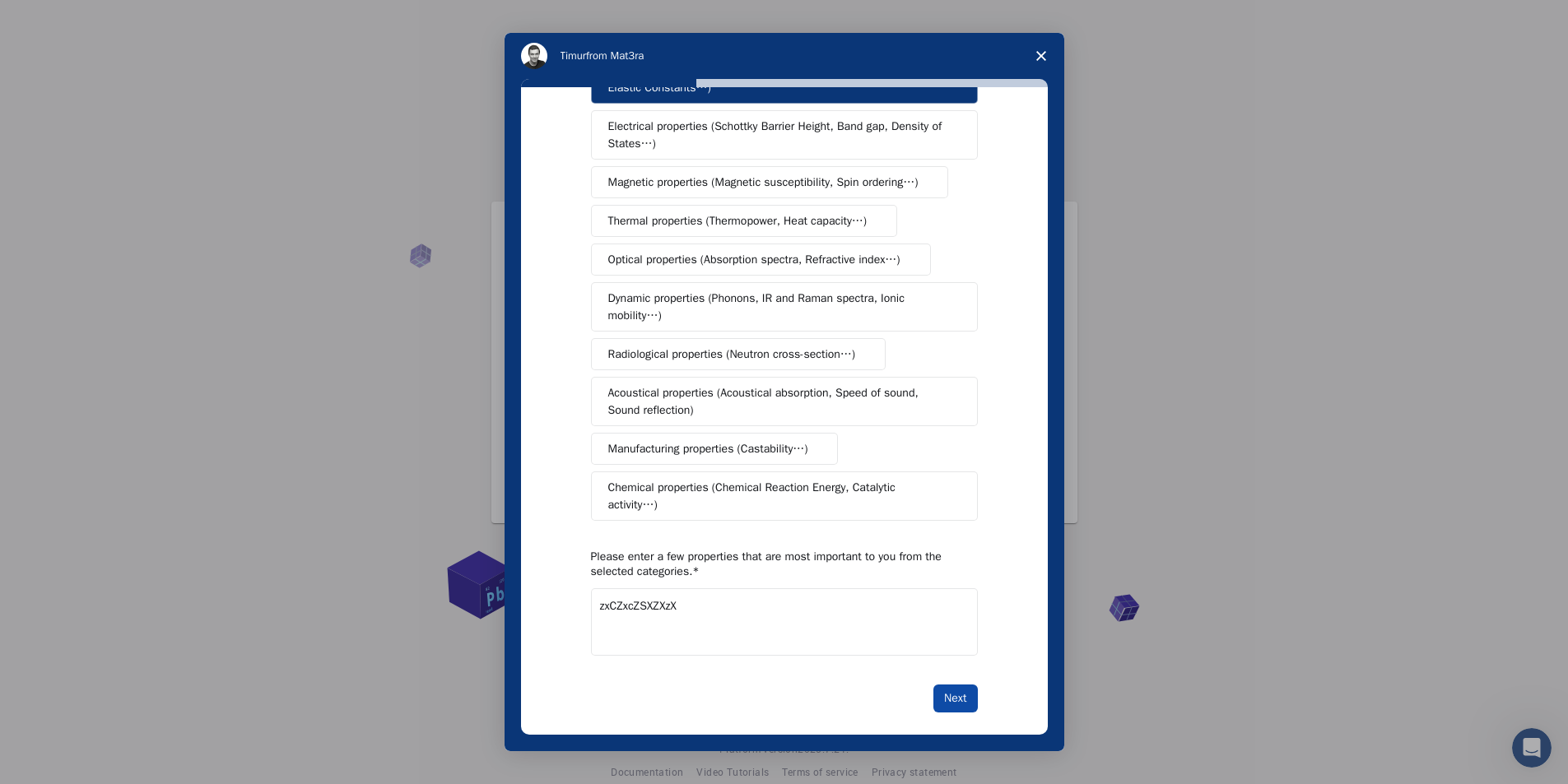 scroll, scrollTop: 0, scrollLeft: 0, axis: both 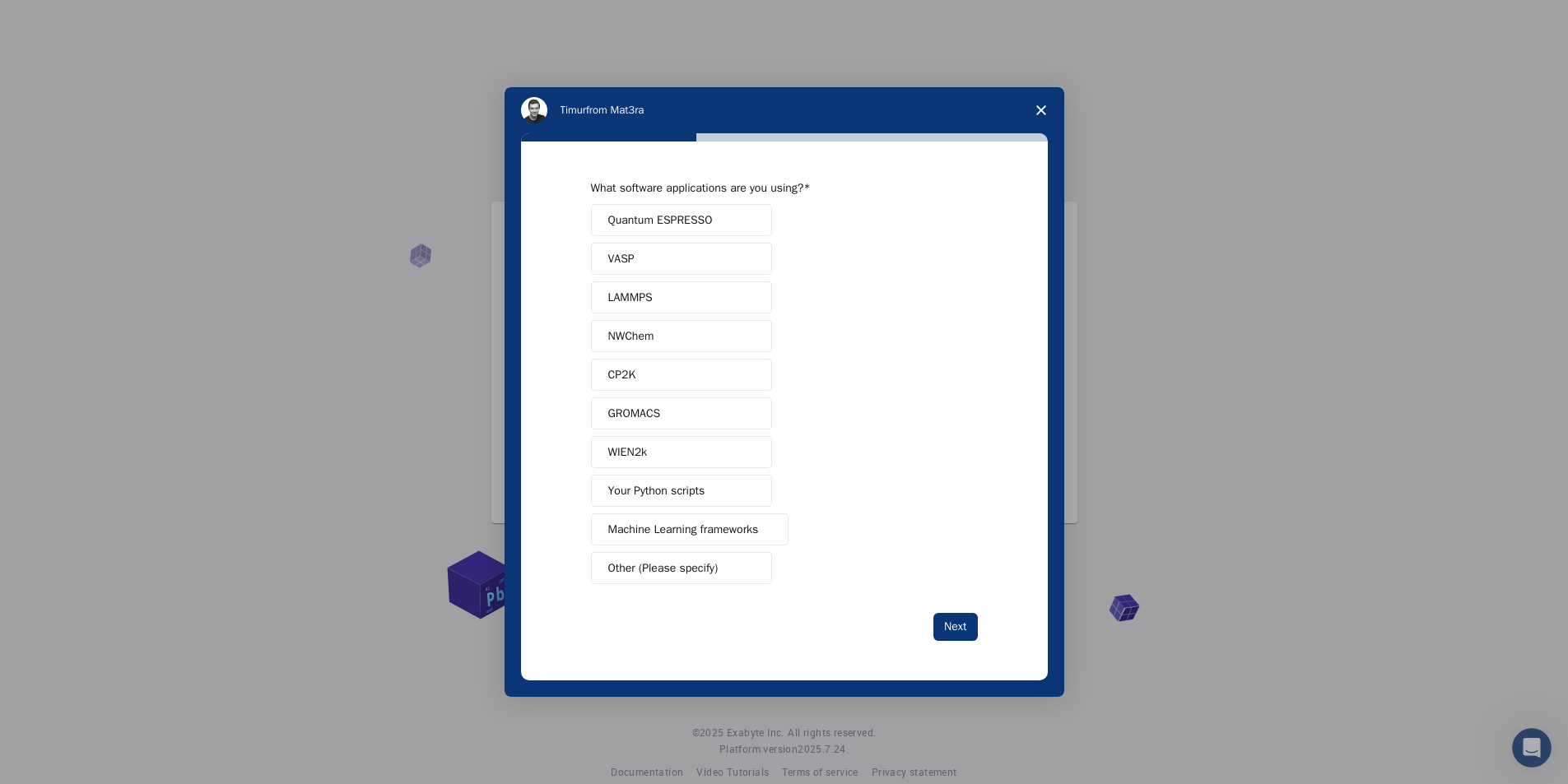 click on "CP2K" at bounding box center [682, 374] 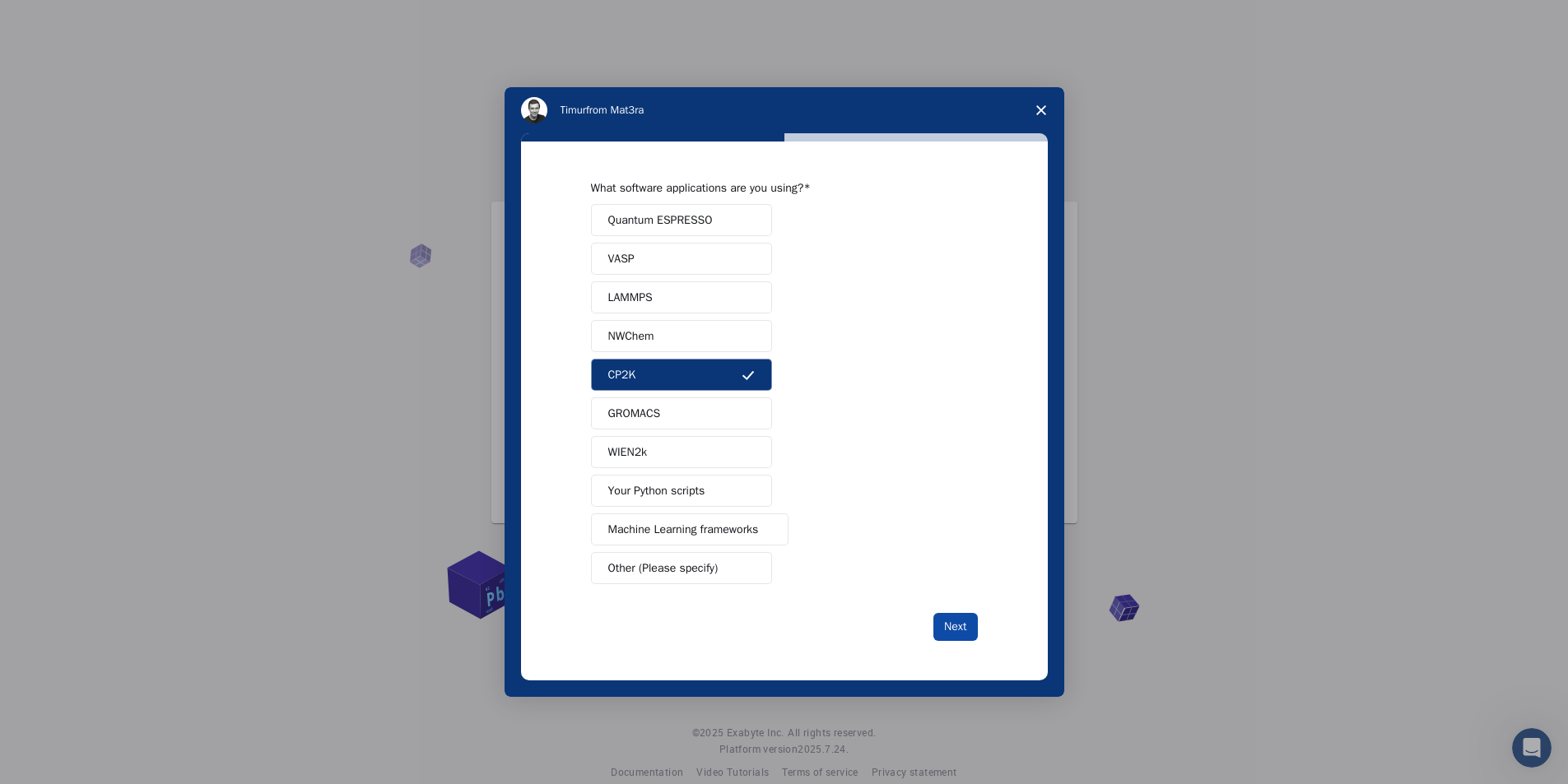 click on "Next" at bounding box center [955, 627] 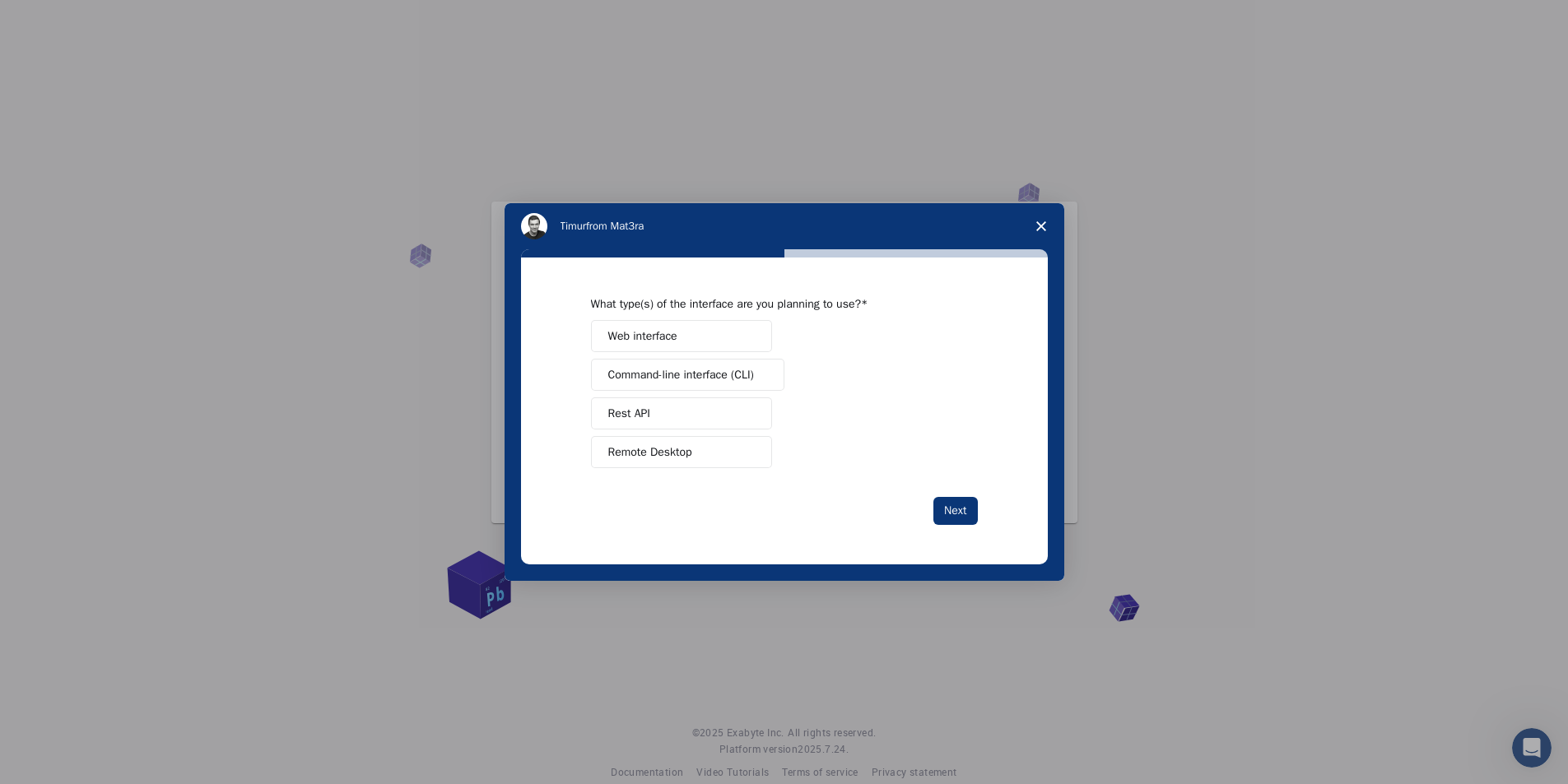click on "Command-line interface (CLI)" at bounding box center (681, 374) 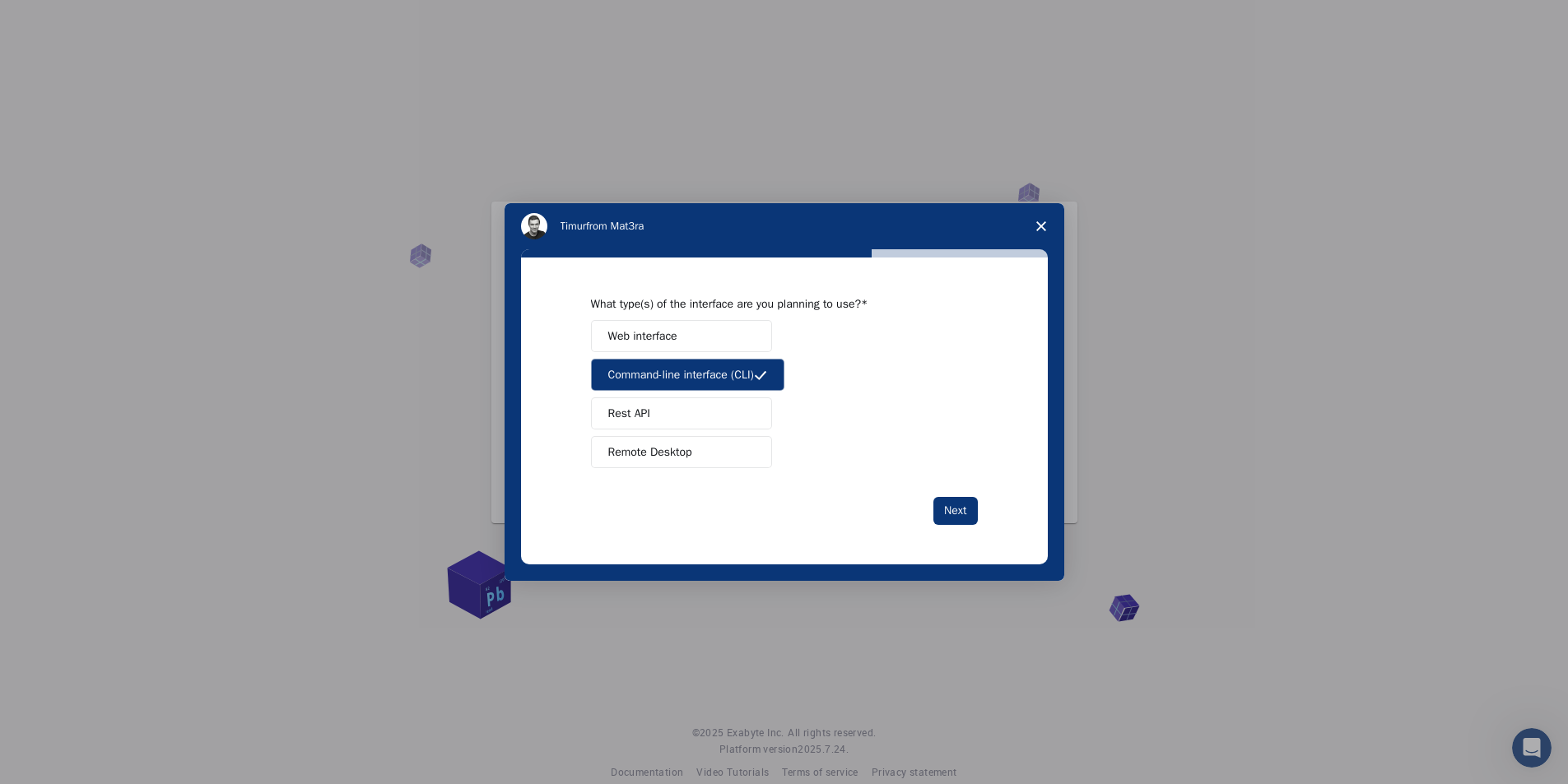 click on "Rest API" at bounding box center (682, 413) 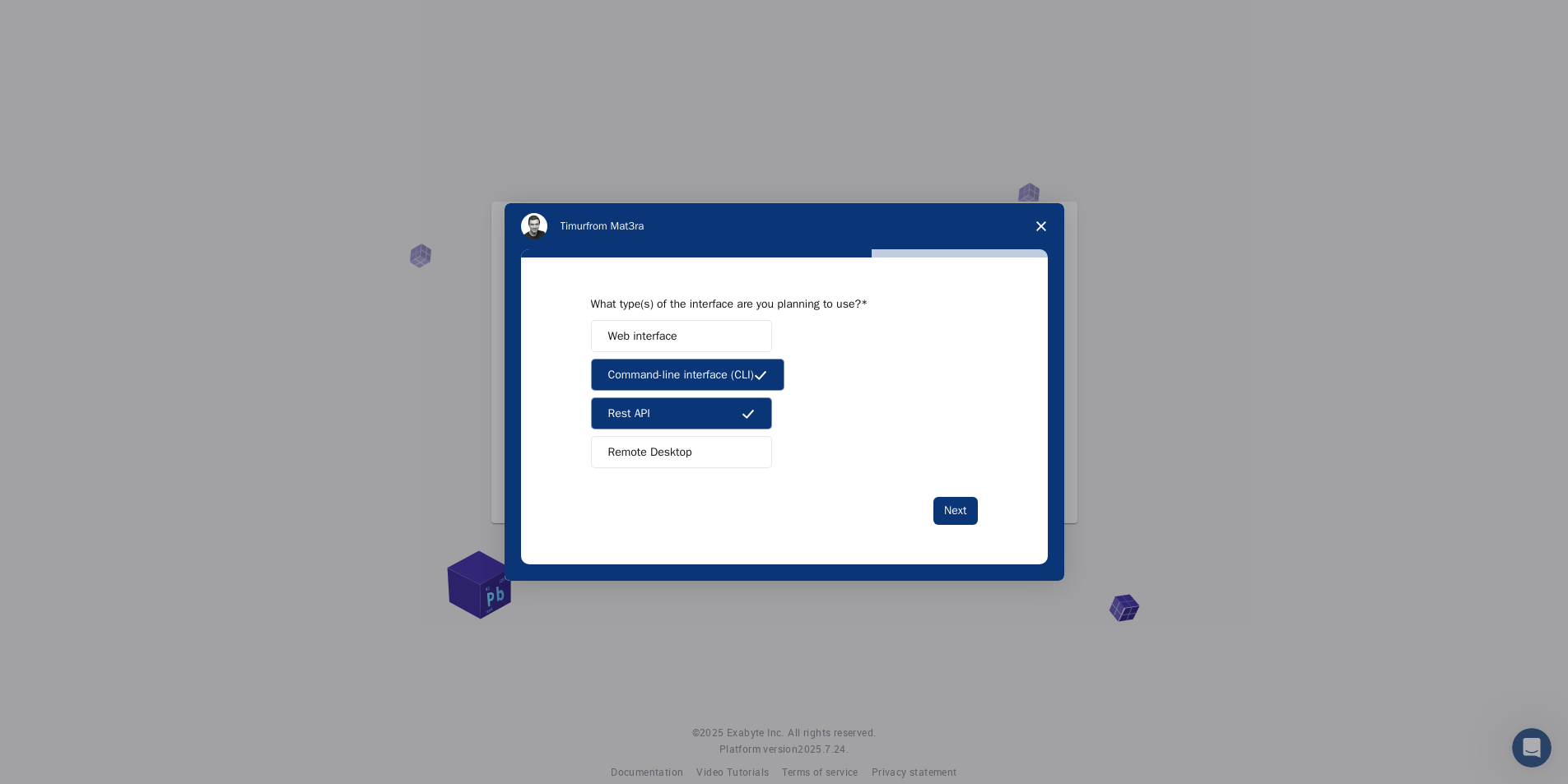 click at bounding box center [748, 452] 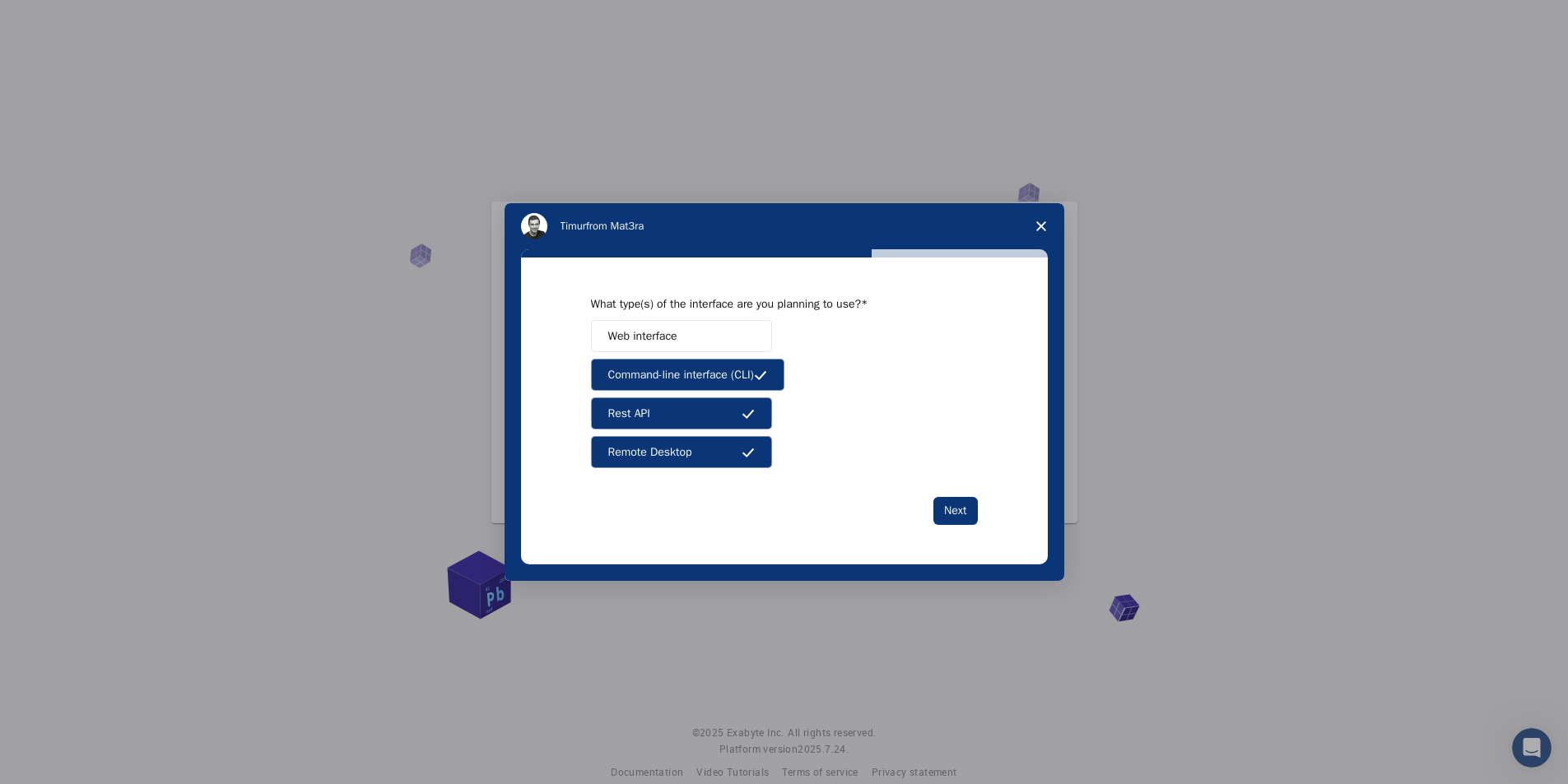 click on "Web interface" at bounding box center (682, 336) 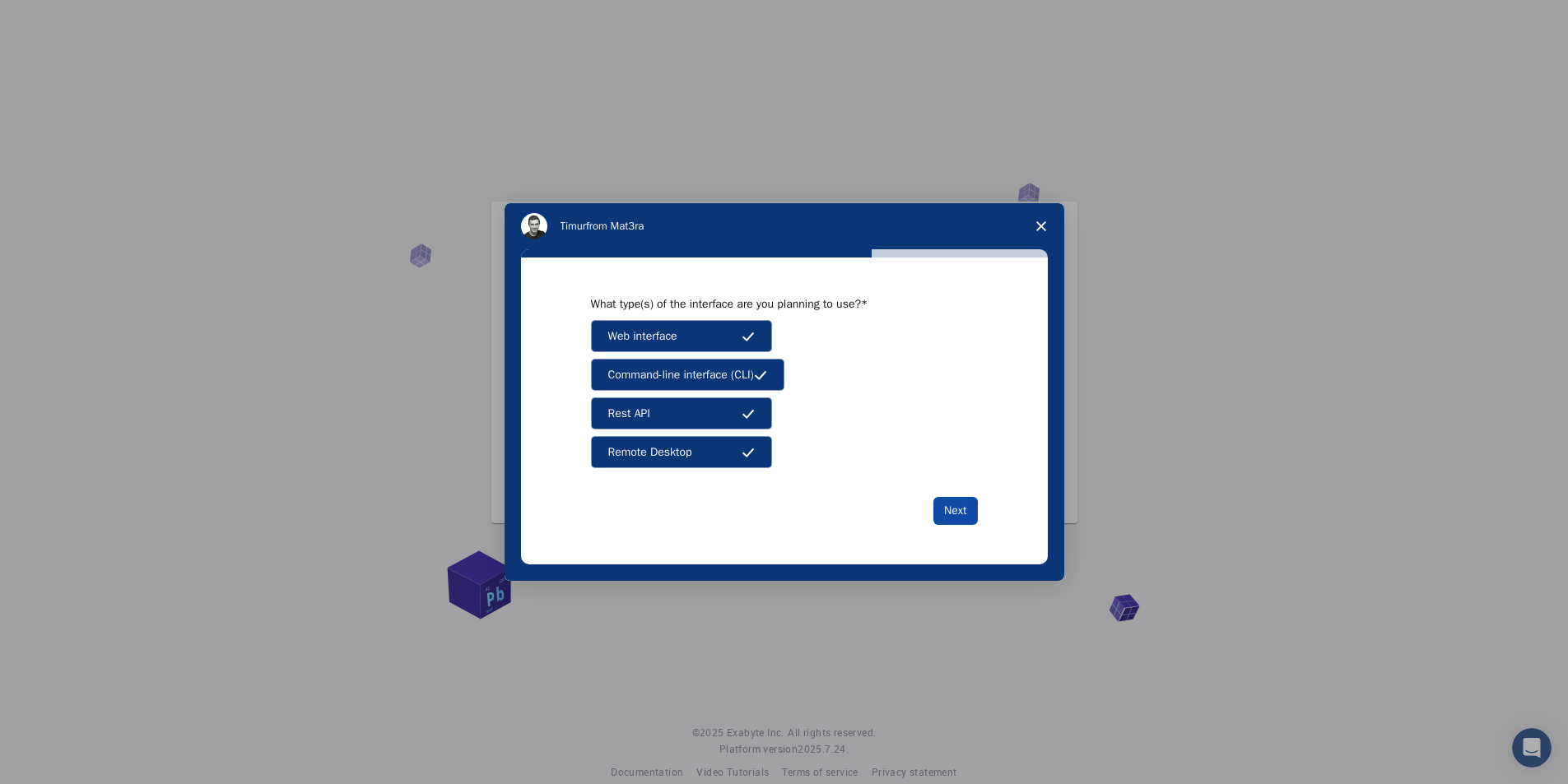 click on "Next" at bounding box center (955, 511) 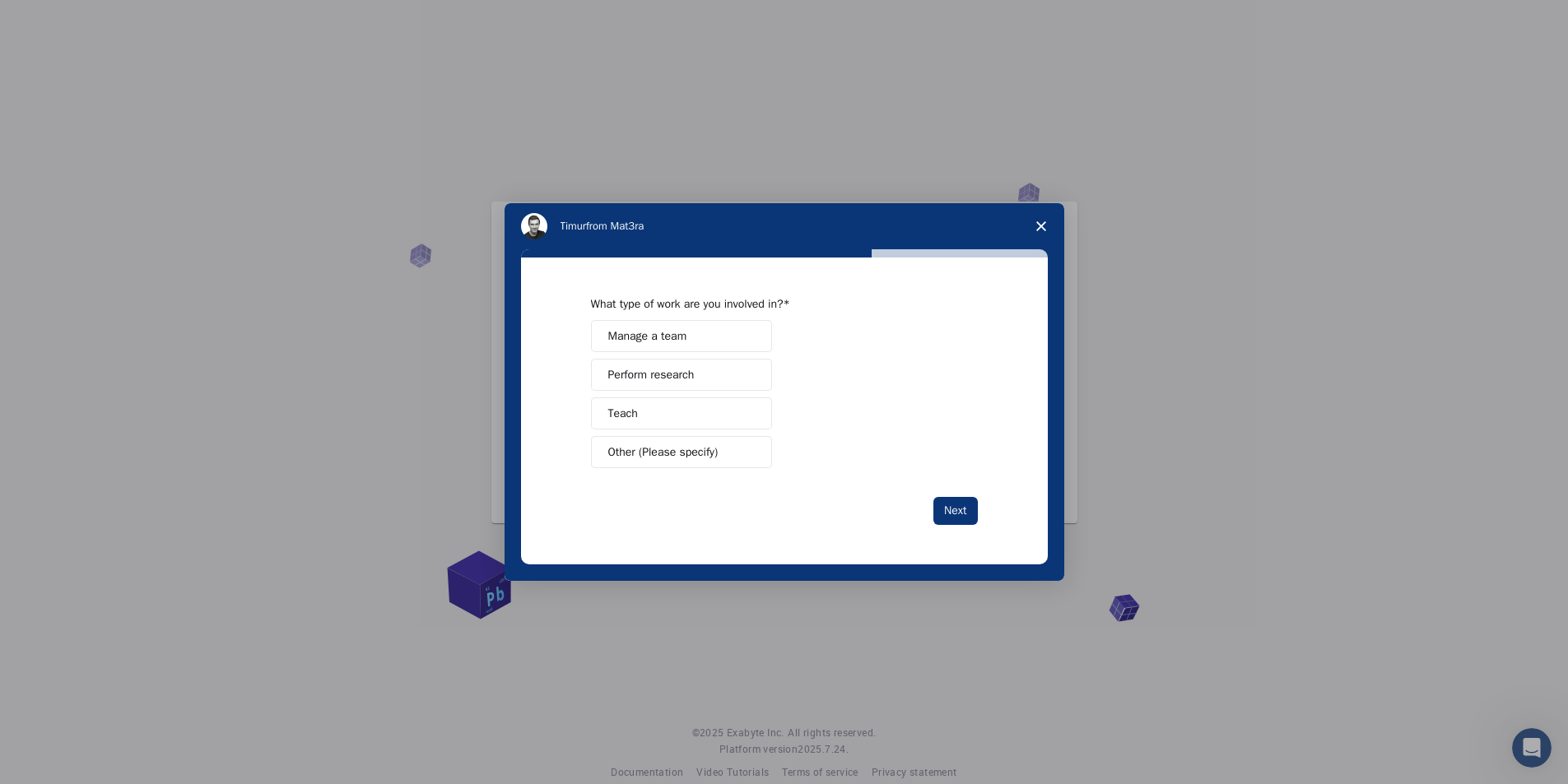 click on "Next" at bounding box center (955, 511) 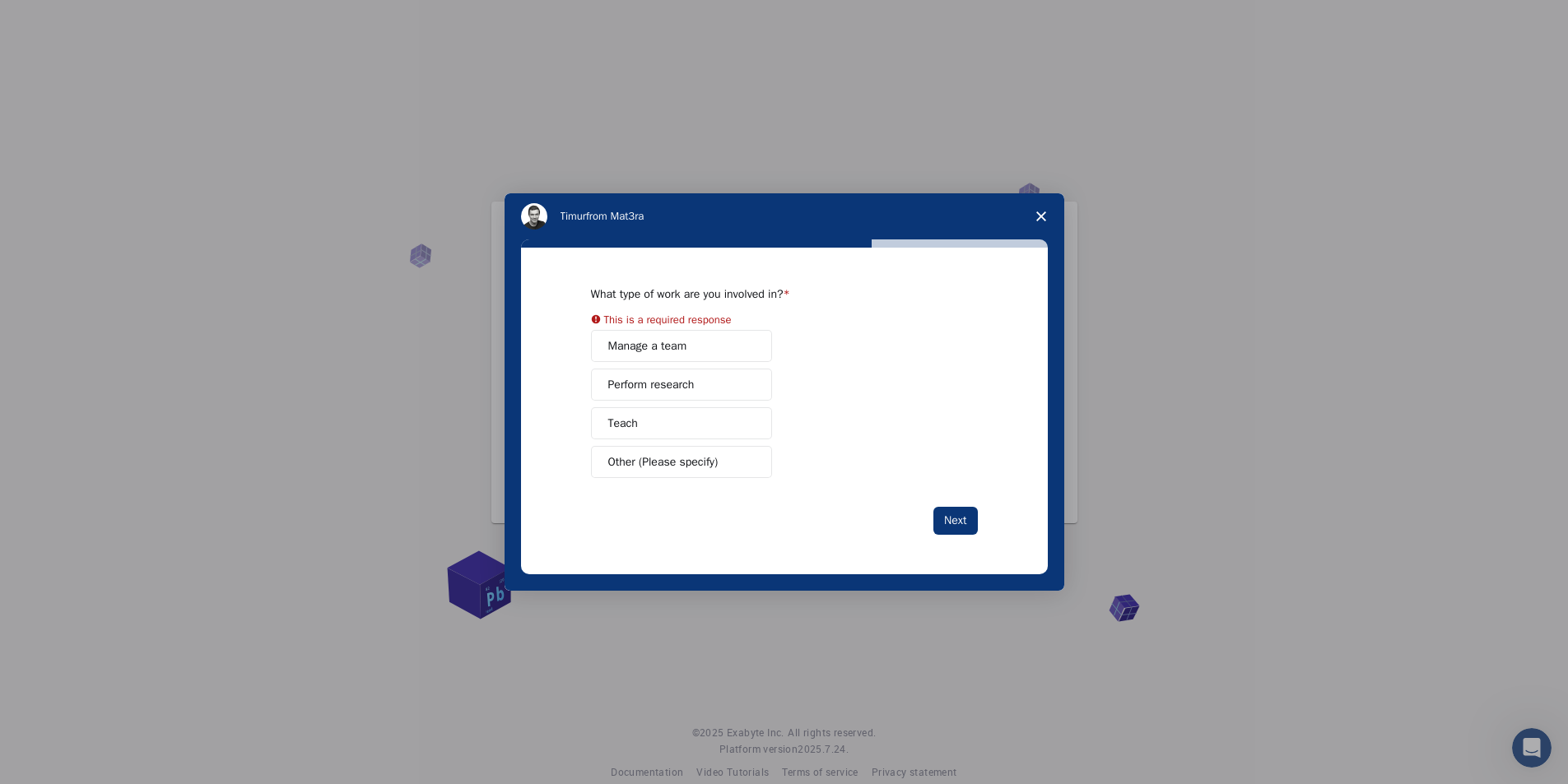 click on "Manage a team" at bounding box center (682, 346) 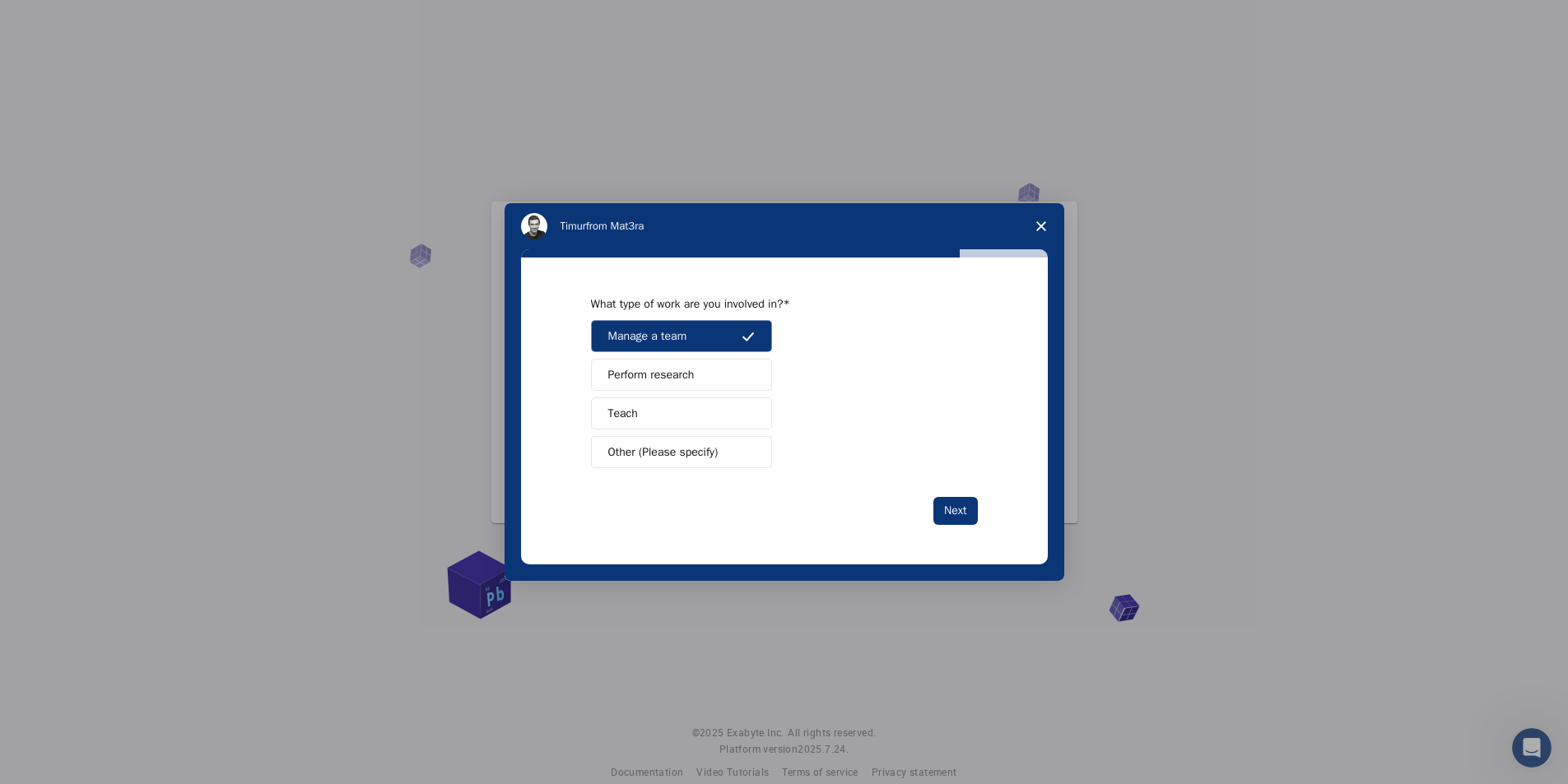 click on "Perform research" at bounding box center (682, 374) 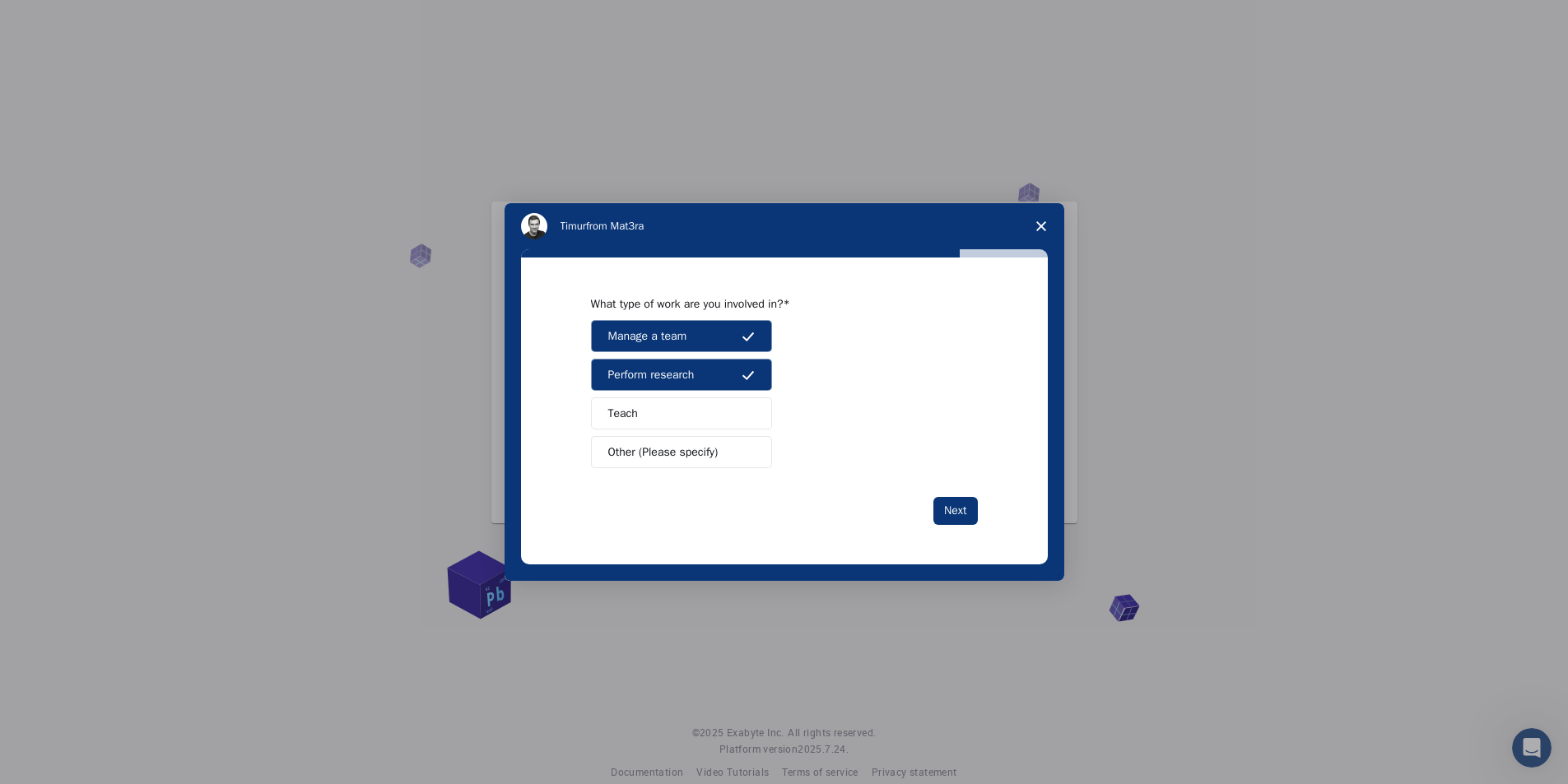 click on "Teach" at bounding box center (682, 413) 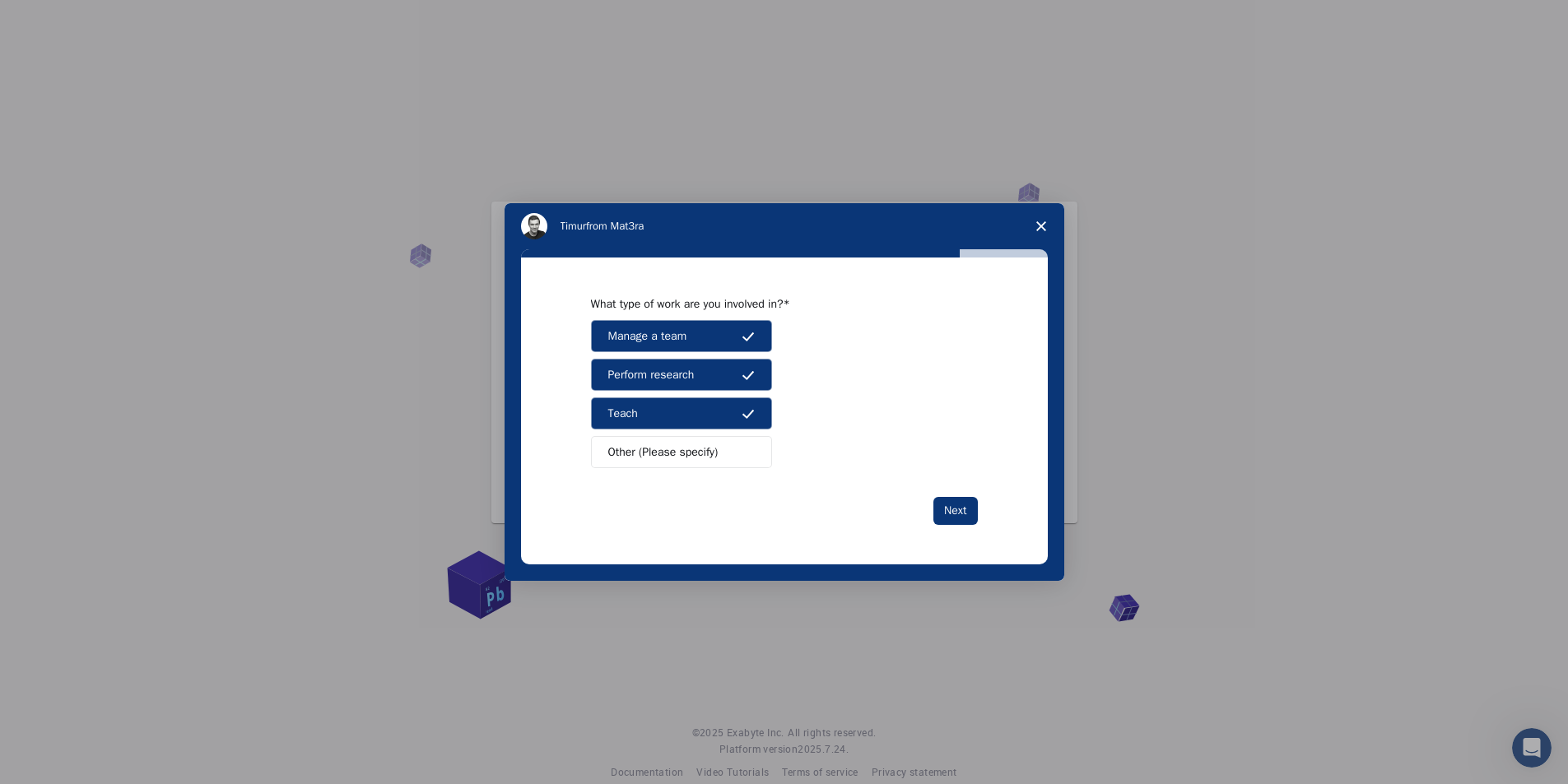click on "Manage a team Perform research Teach Other (Please specify)" at bounding box center [784, 394] 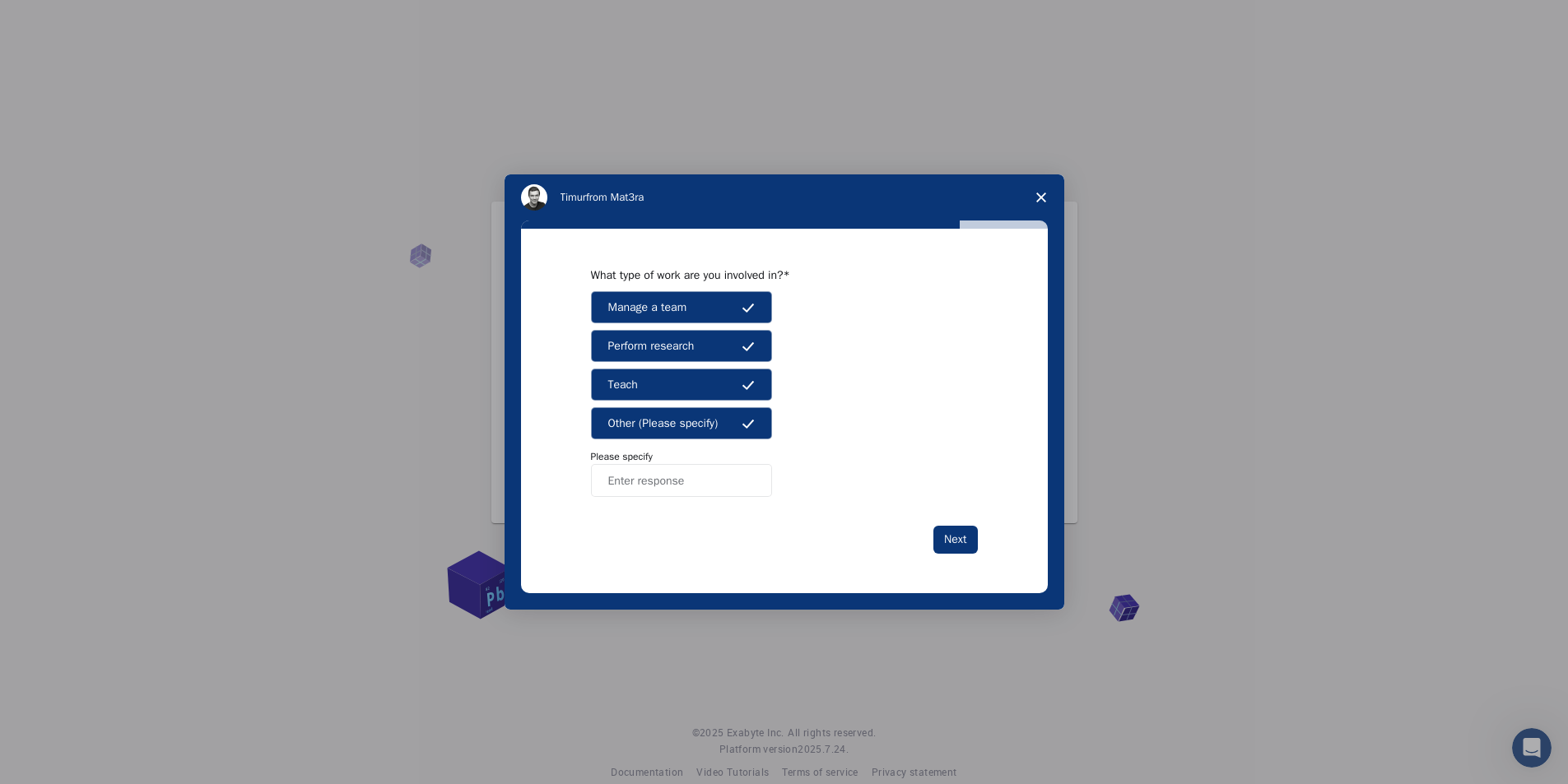 click on "Other (Please specify)" at bounding box center (682, 423) 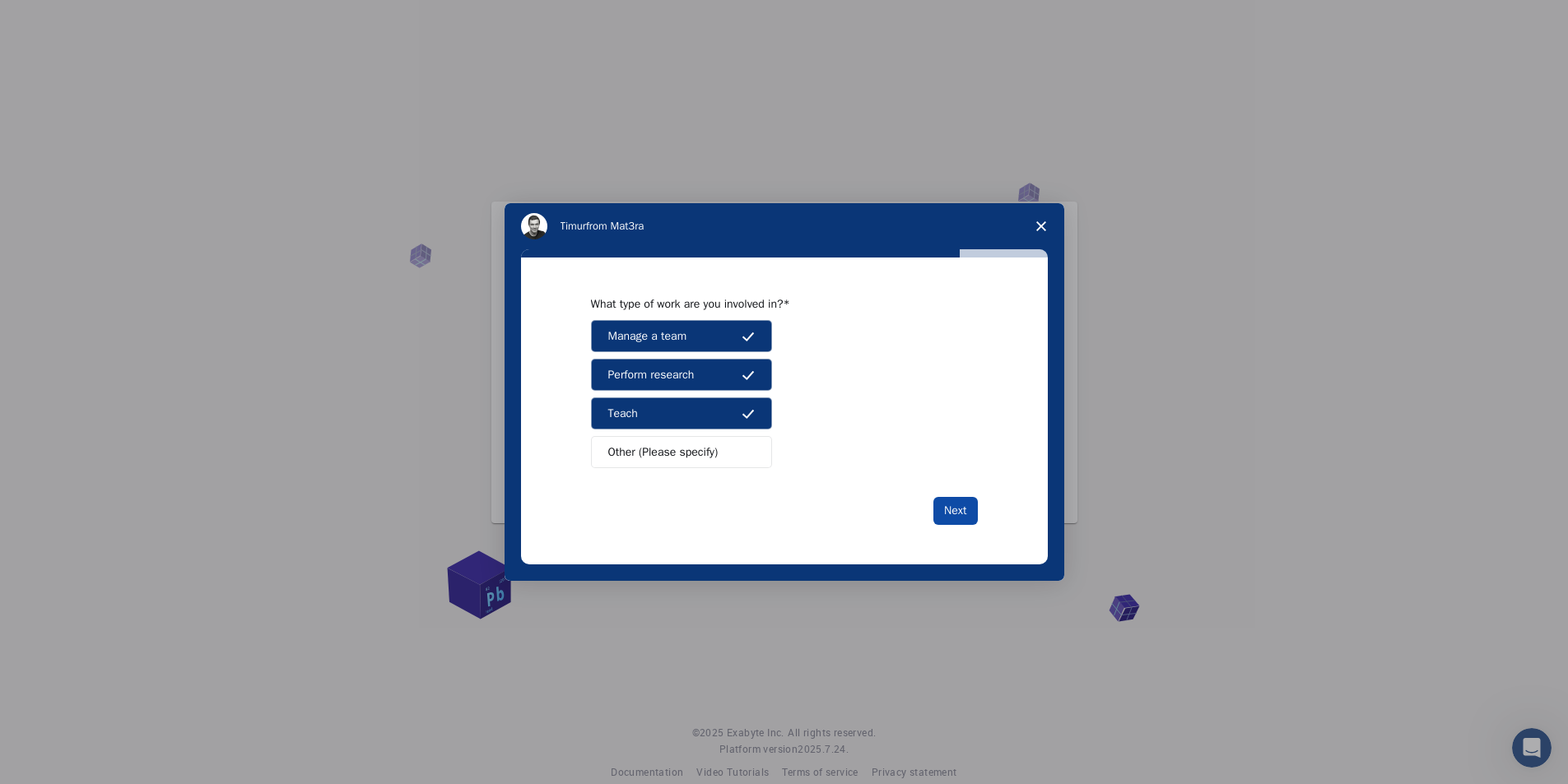 click on "Next" at bounding box center [955, 511] 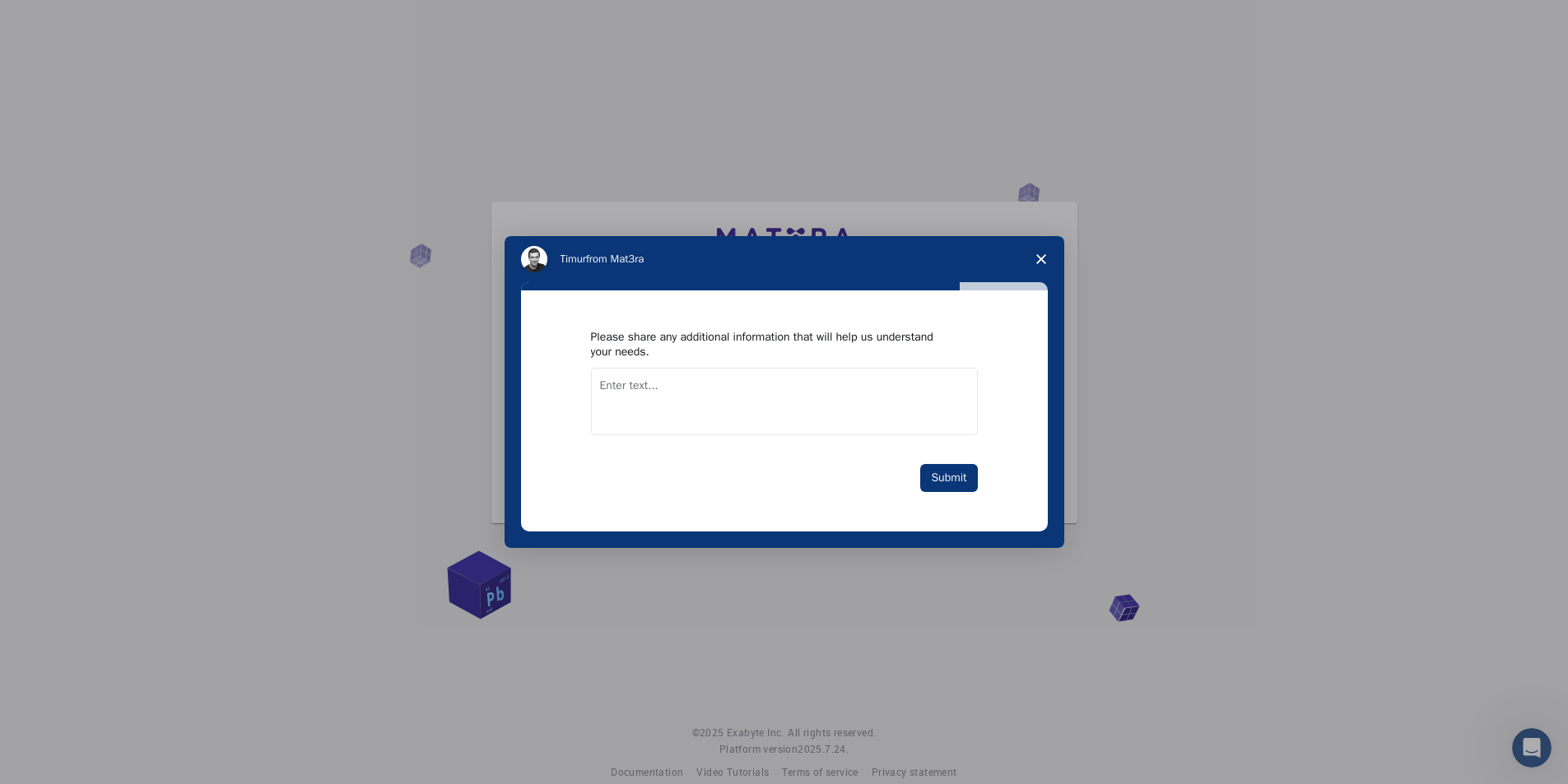 click at bounding box center (784, 401) 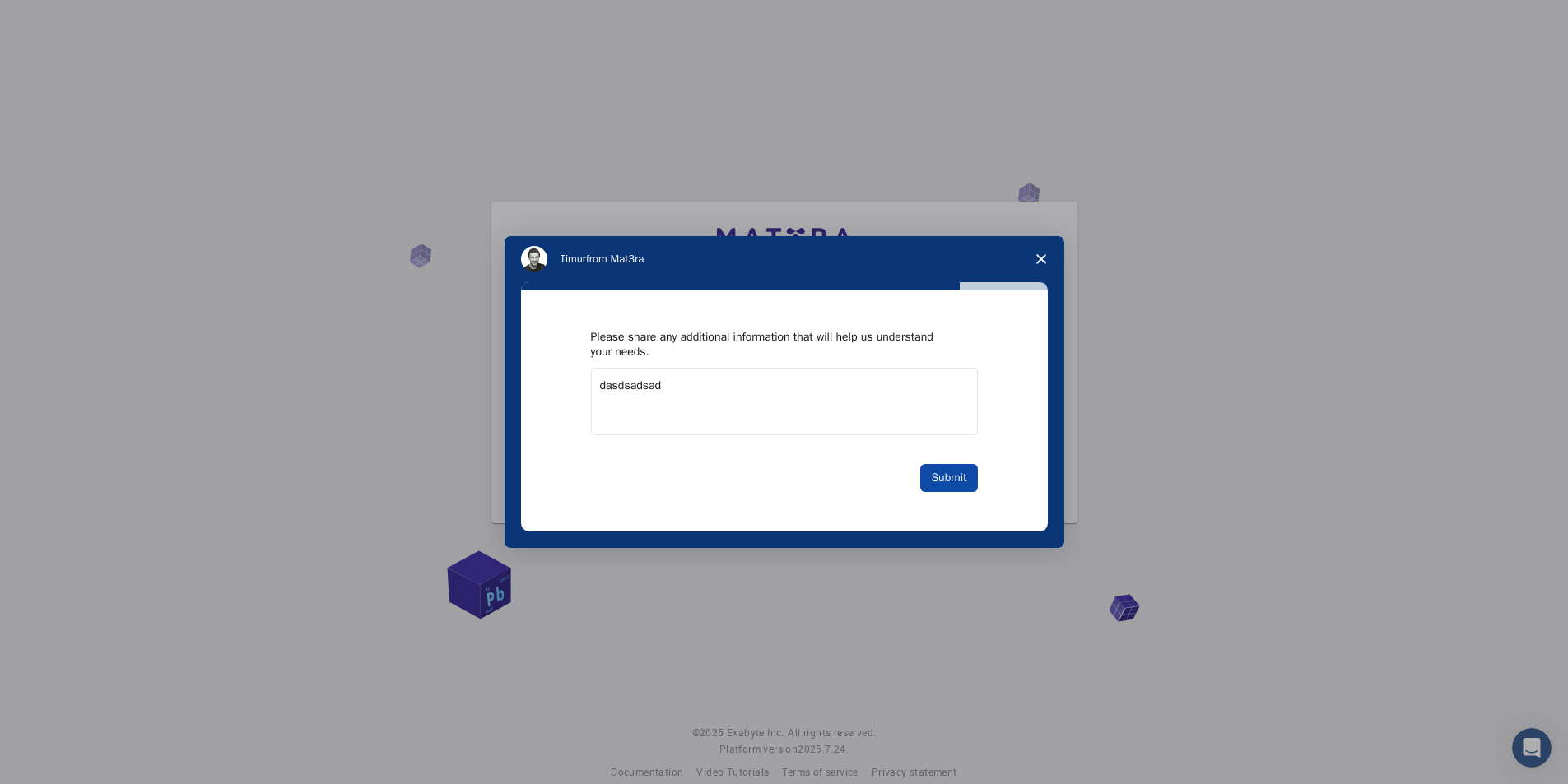 type on "dasdsadsad" 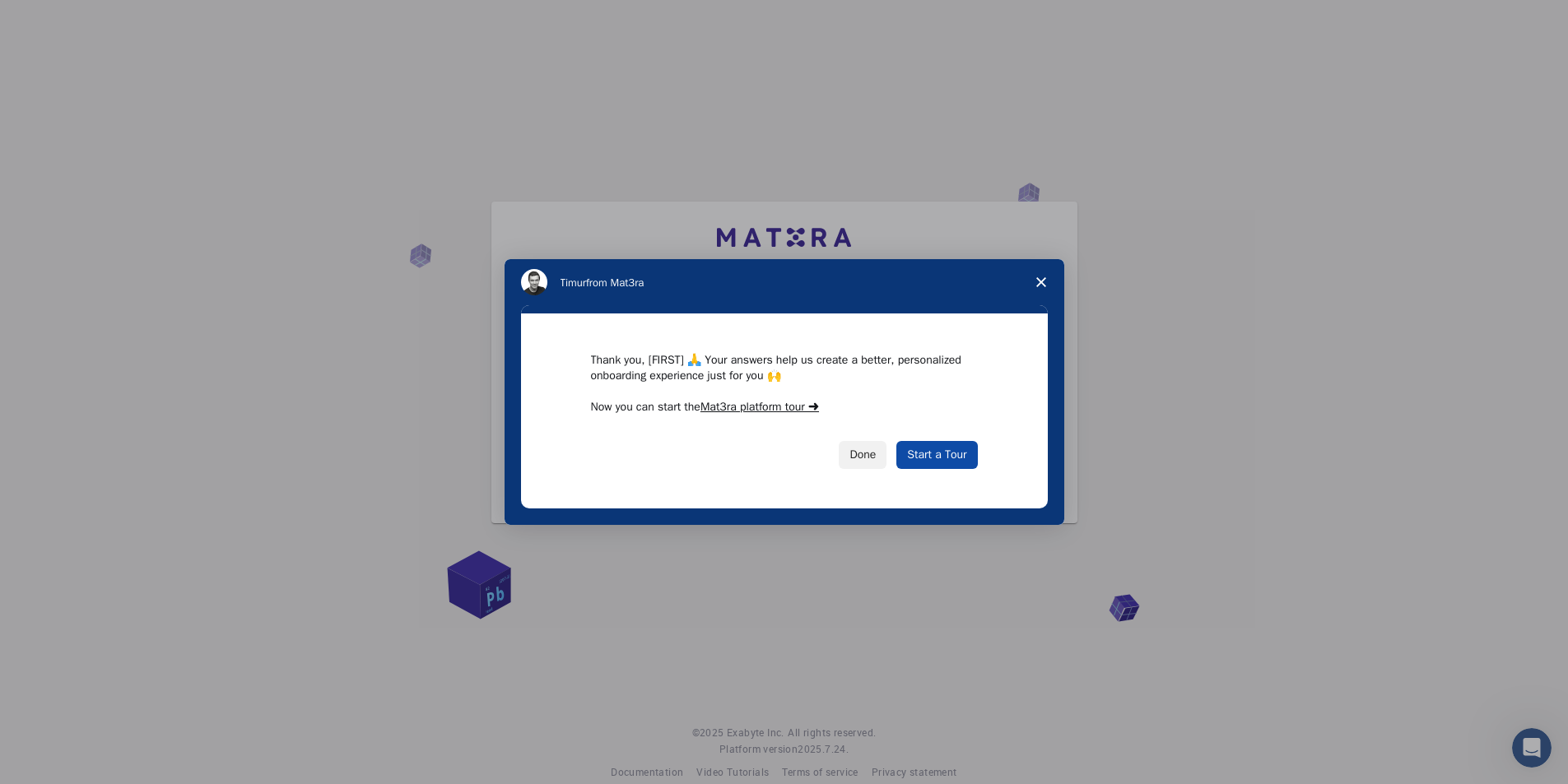 click on "Start a Tour" at bounding box center [937, 455] 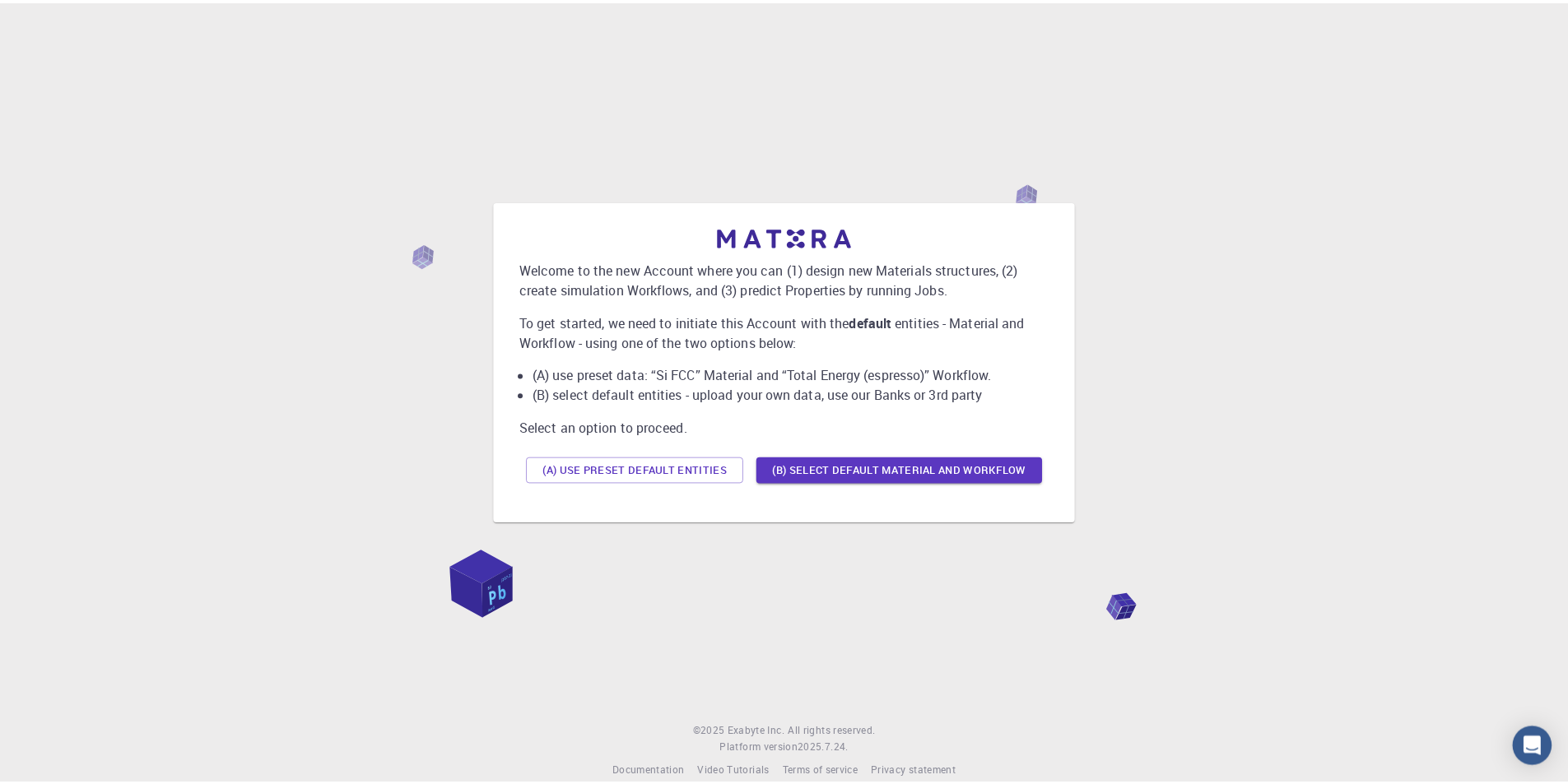 scroll, scrollTop: 0, scrollLeft: 0, axis: both 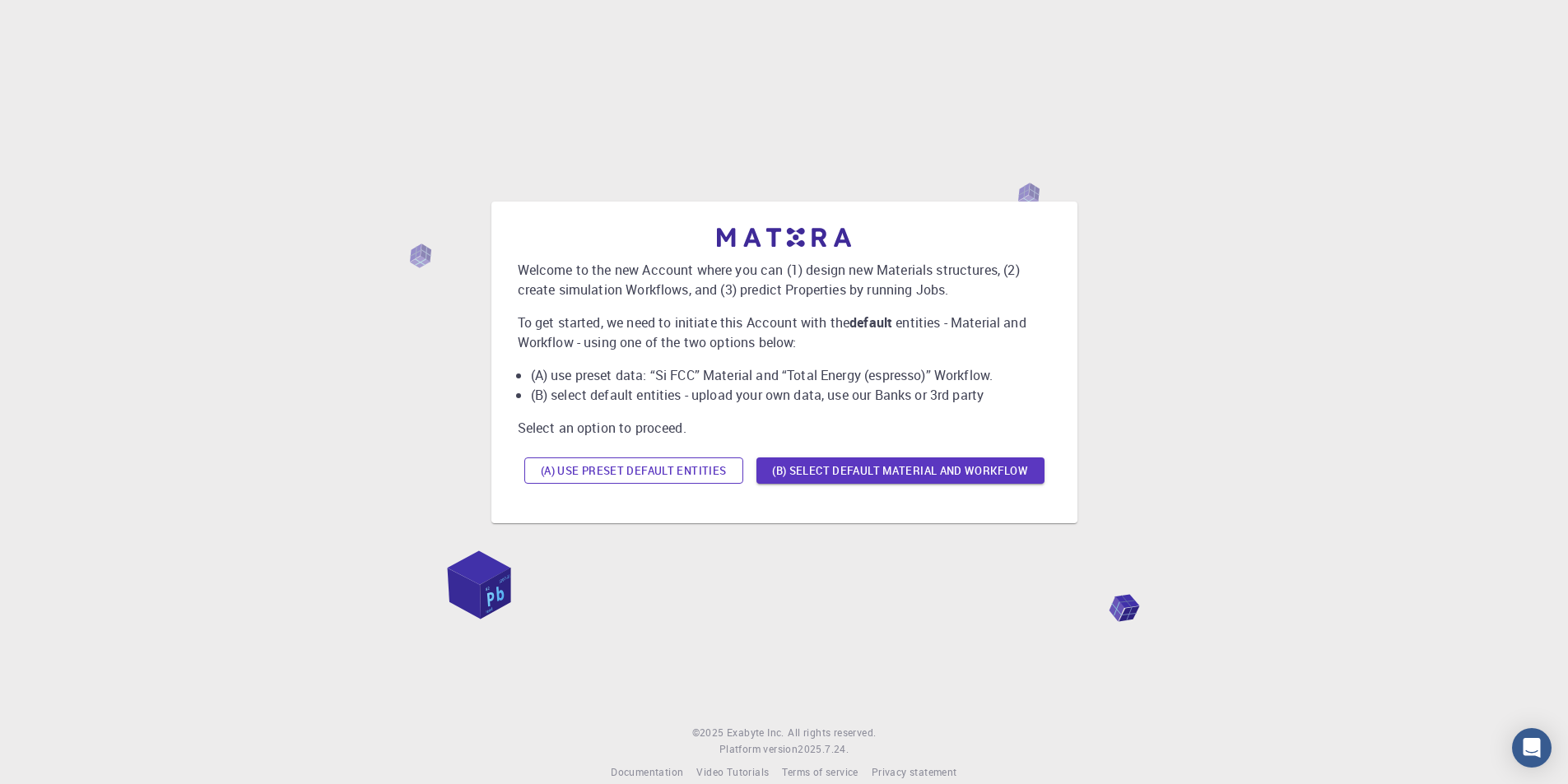 click on "(A) Use preset default entities" at bounding box center (634, 471) 